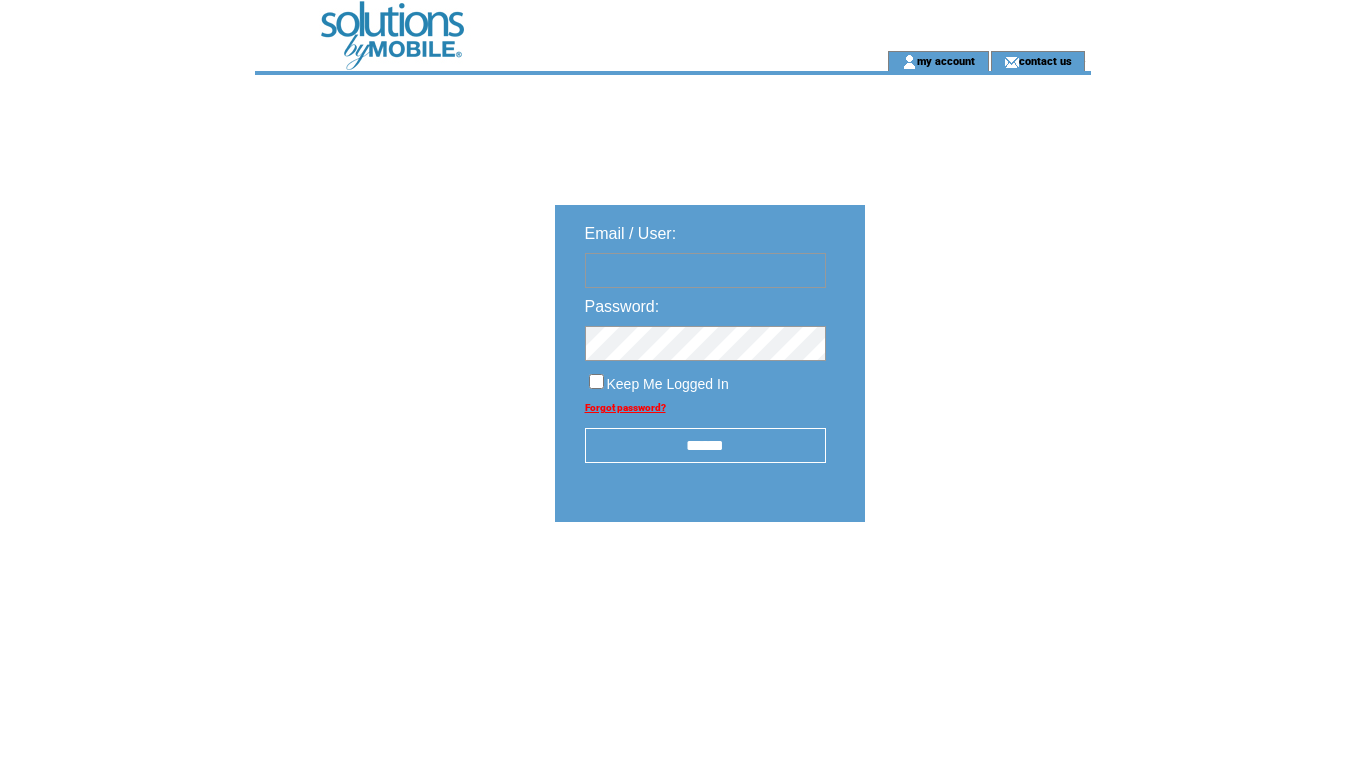 scroll, scrollTop: 0, scrollLeft: 0, axis: both 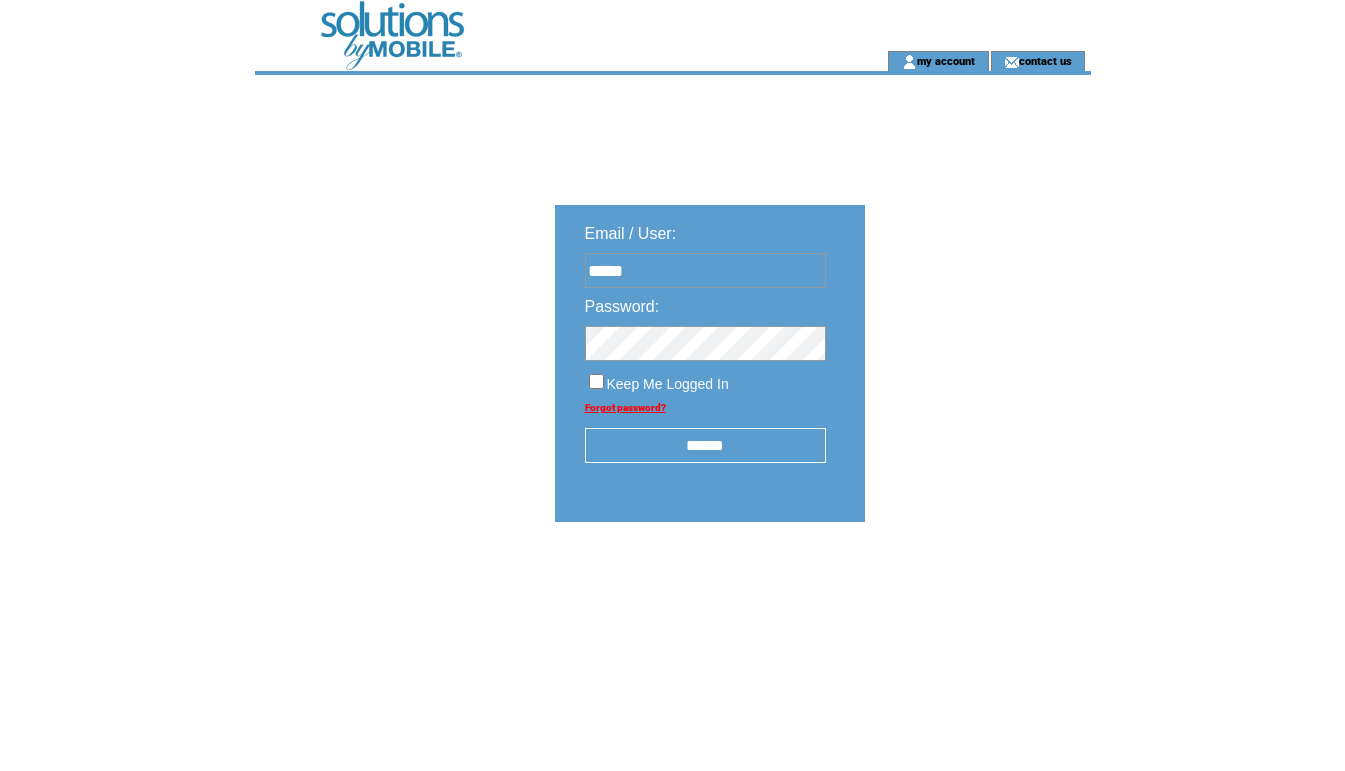 type on "**********" 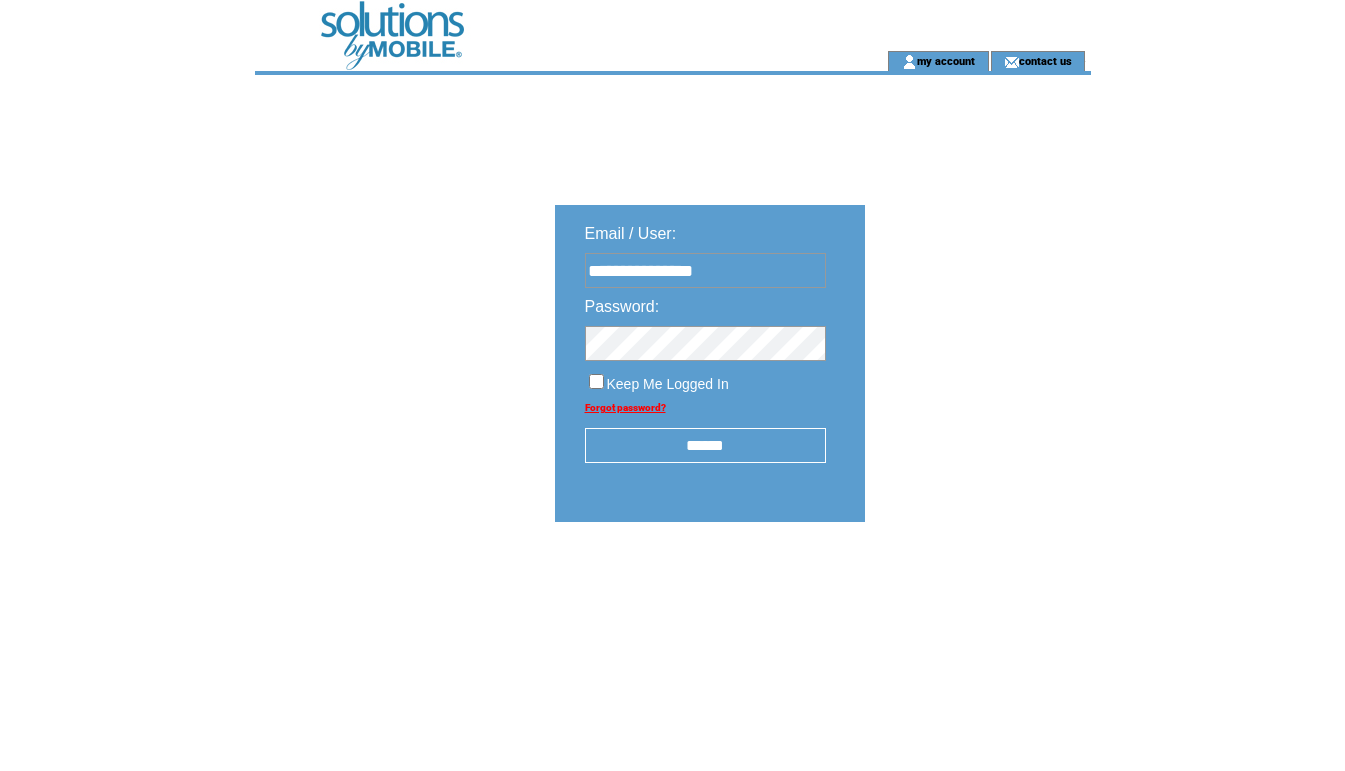 click on "******" at bounding box center [705, 445] 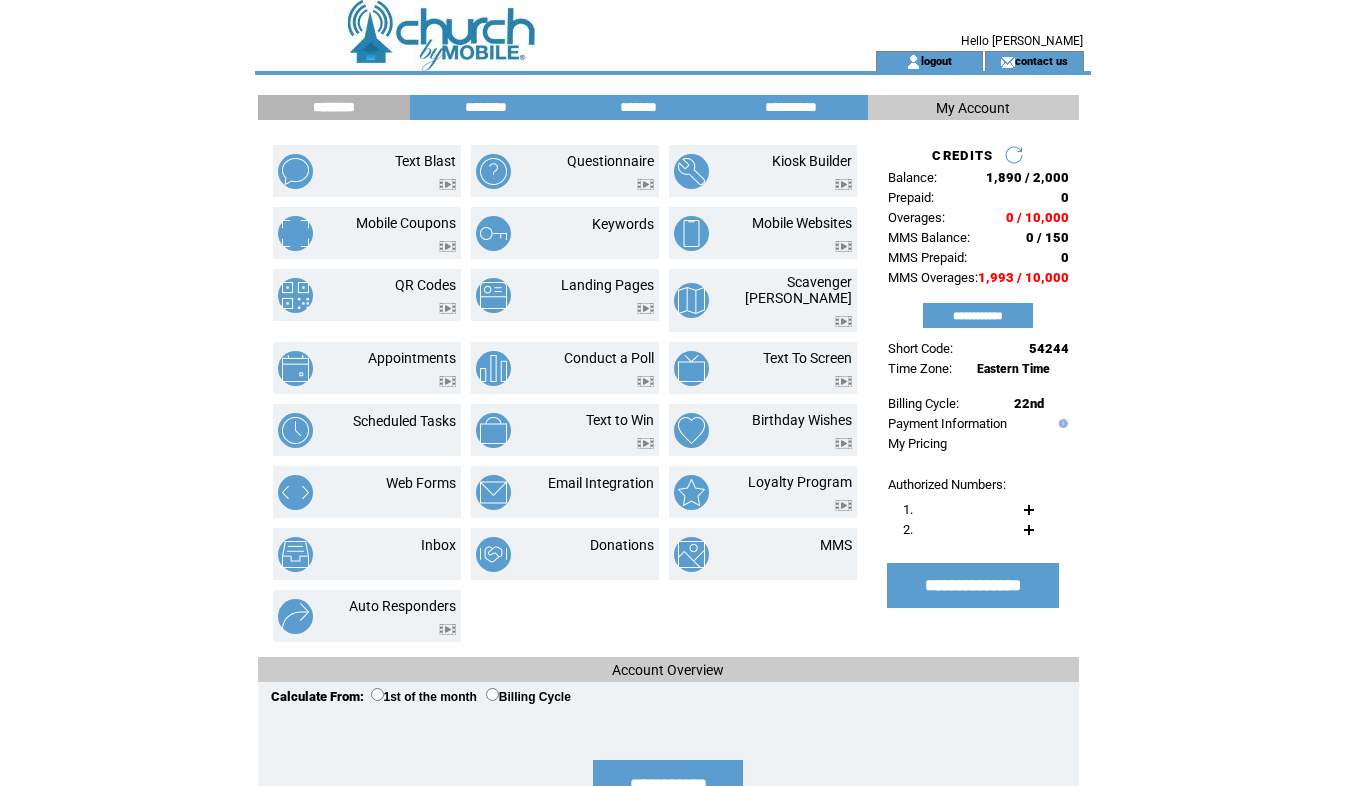 scroll, scrollTop: 0, scrollLeft: 0, axis: both 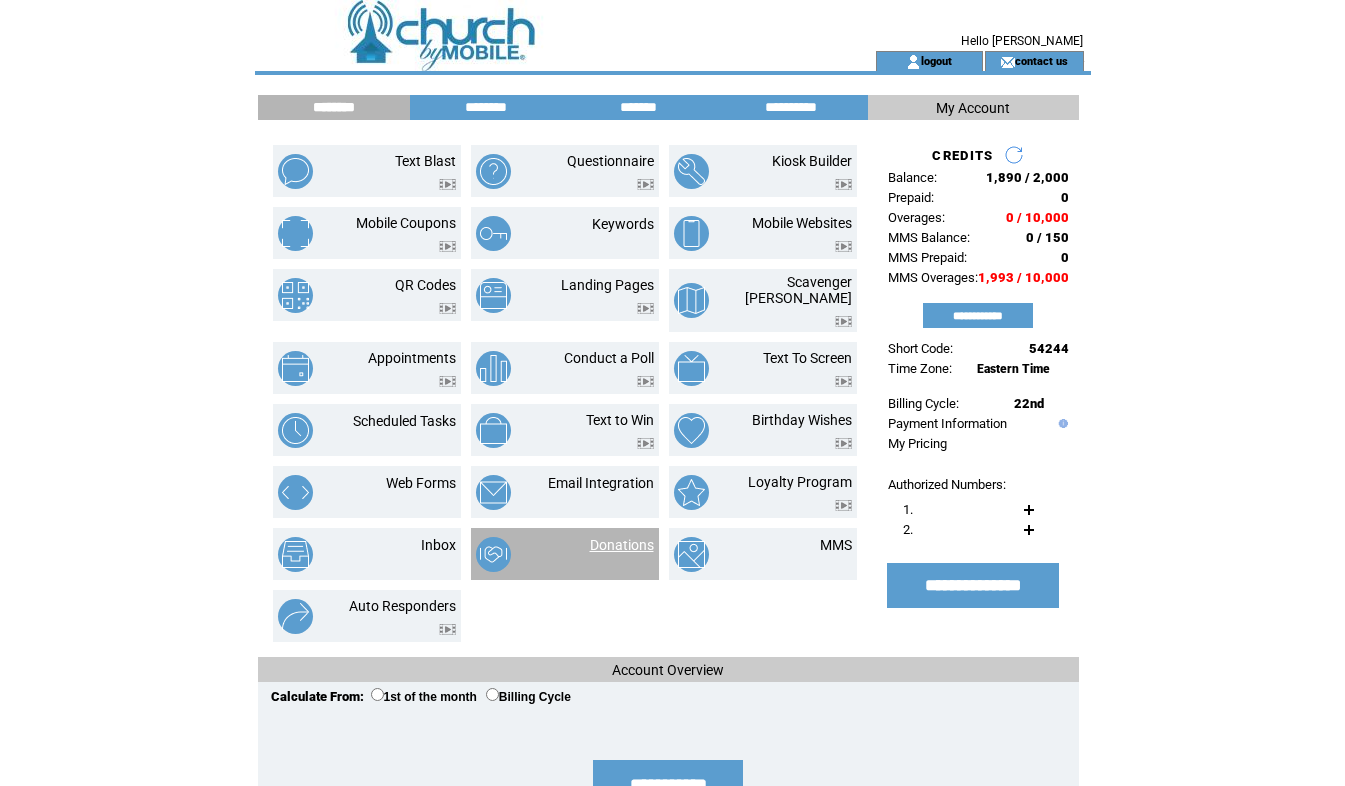 click on "Donations" at bounding box center [622, 545] 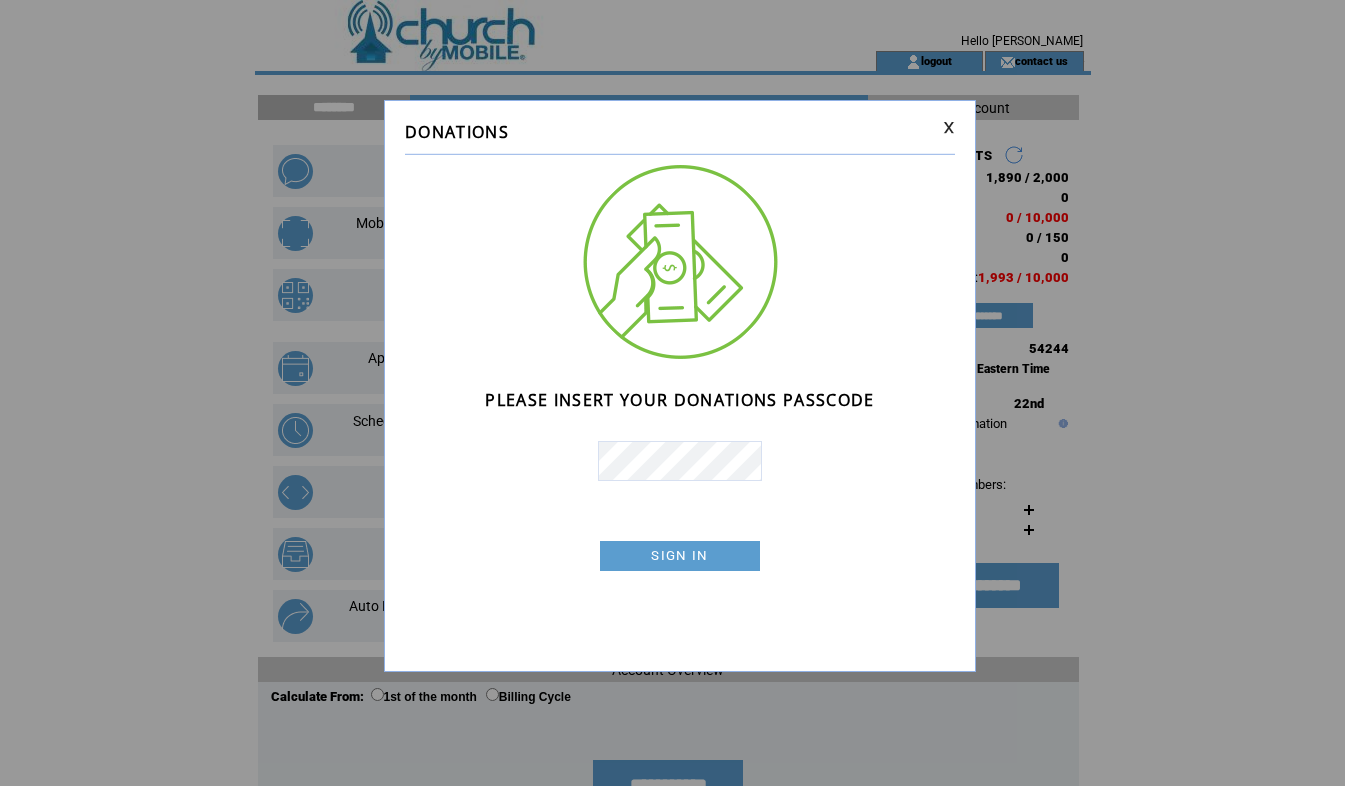 scroll, scrollTop: 0, scrollLeft: 0, axis: both 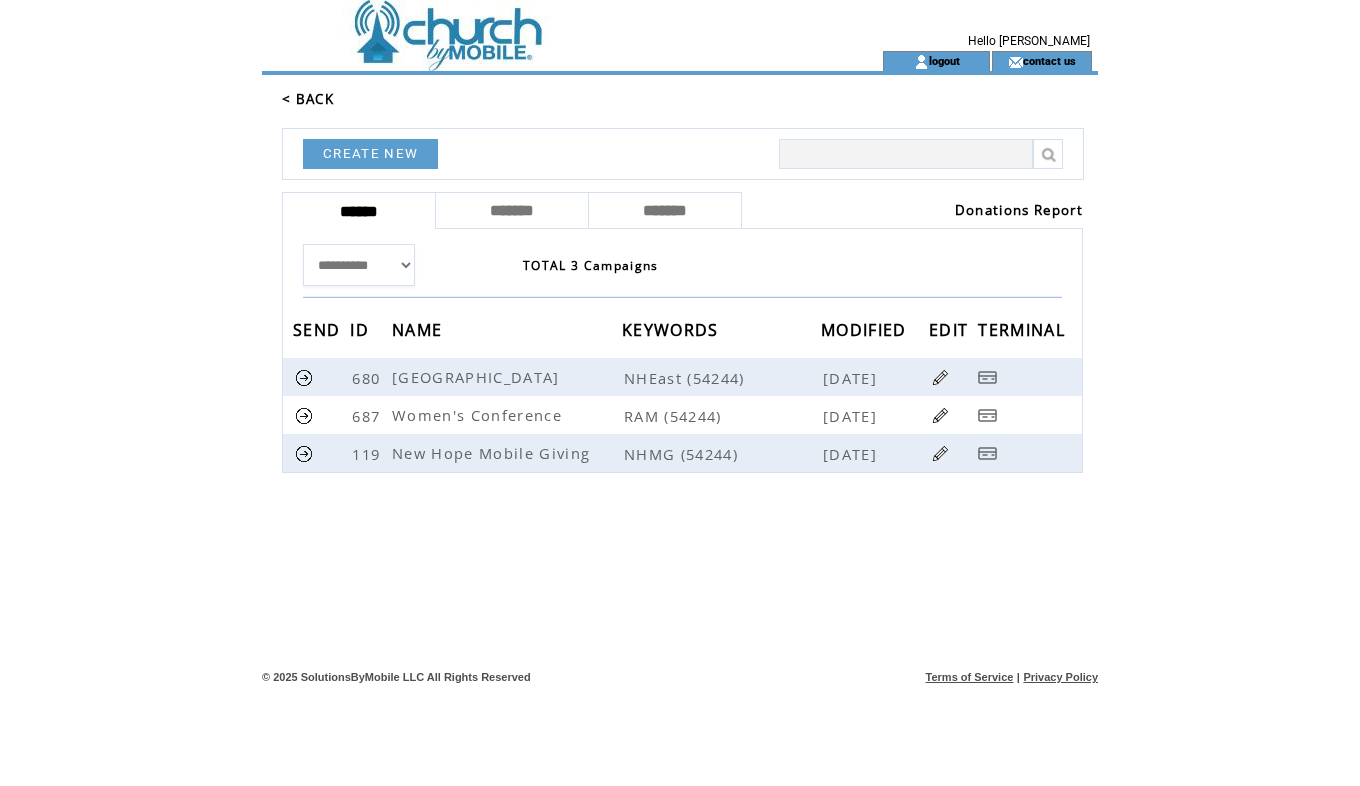 click on "Donations Report" at bounding box center [1019, 210] 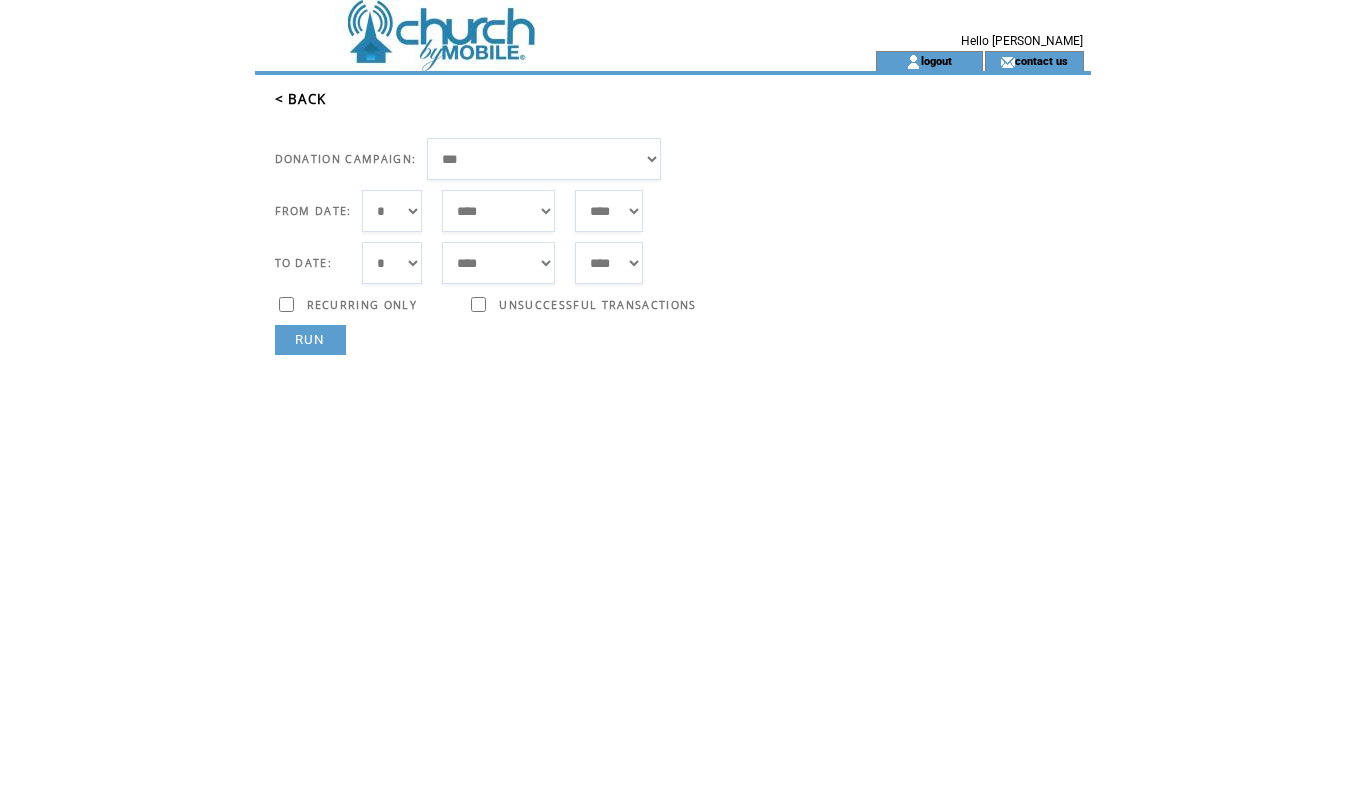 scroll, scrollTop: 0, scrollLeft: 0, axis: both 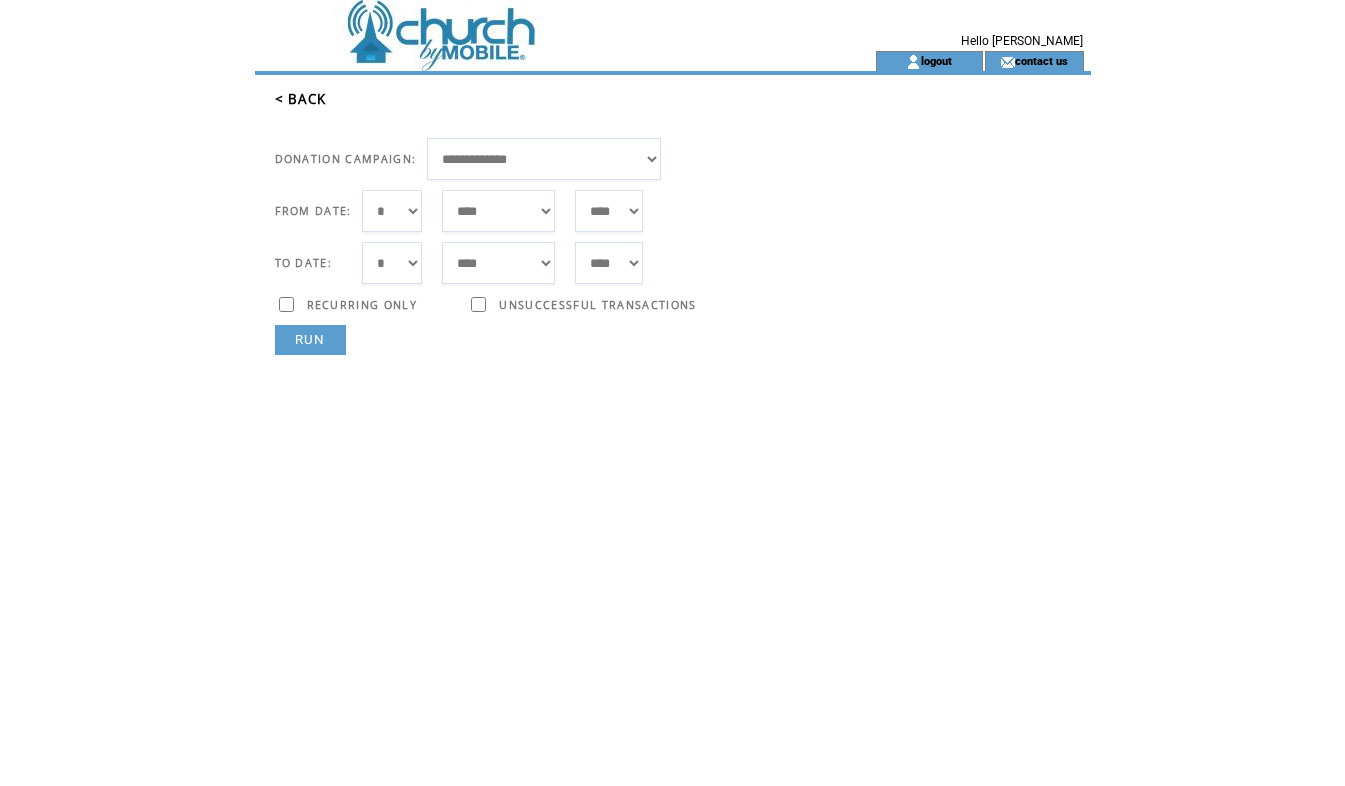 click on "**********" at bounding box center [544, 159] 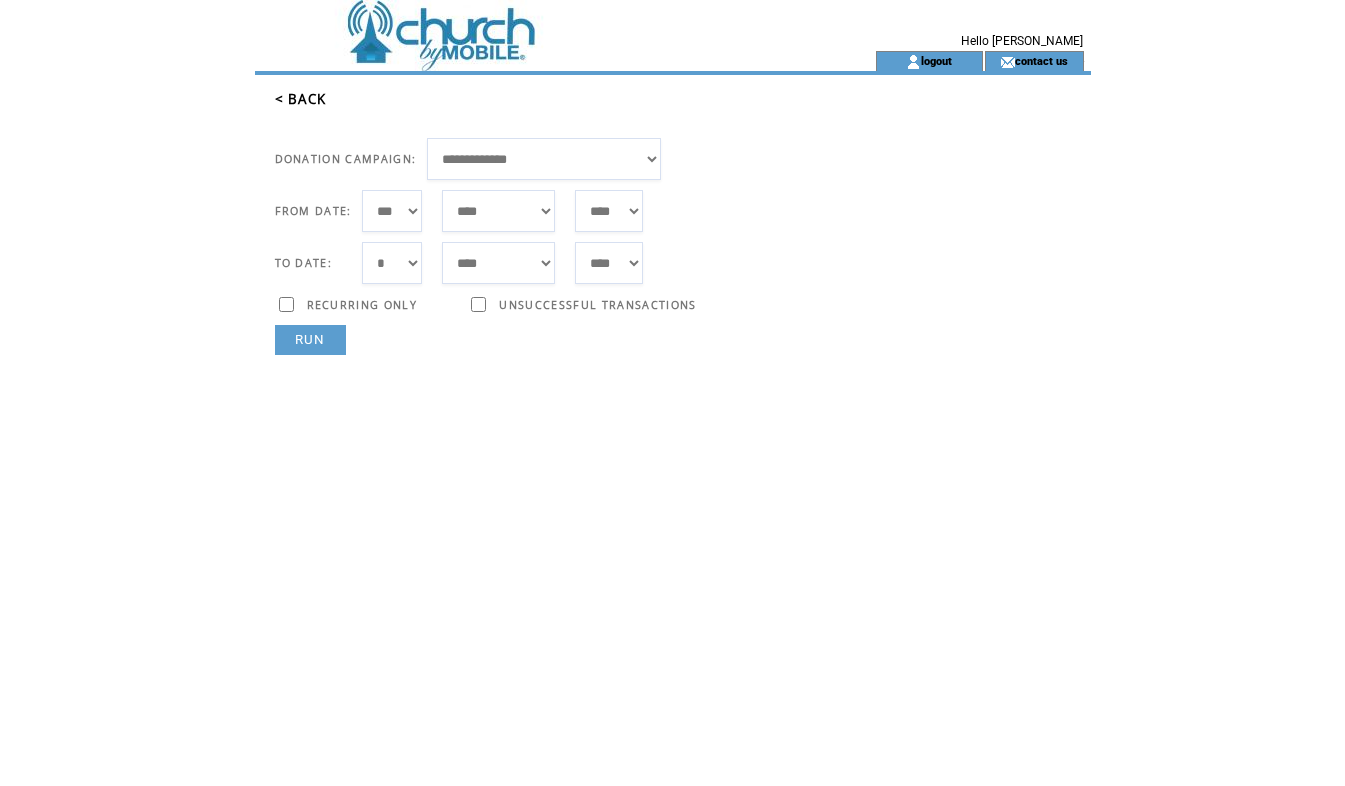 click on "***** 	 ******* 	 ******** 	 ***** 	 ***** 	 *** 	 **** 	 **** 	 ****** 	 ********* 	 ******* 	 ******** 	 ********" at bounding box center [498, 263] 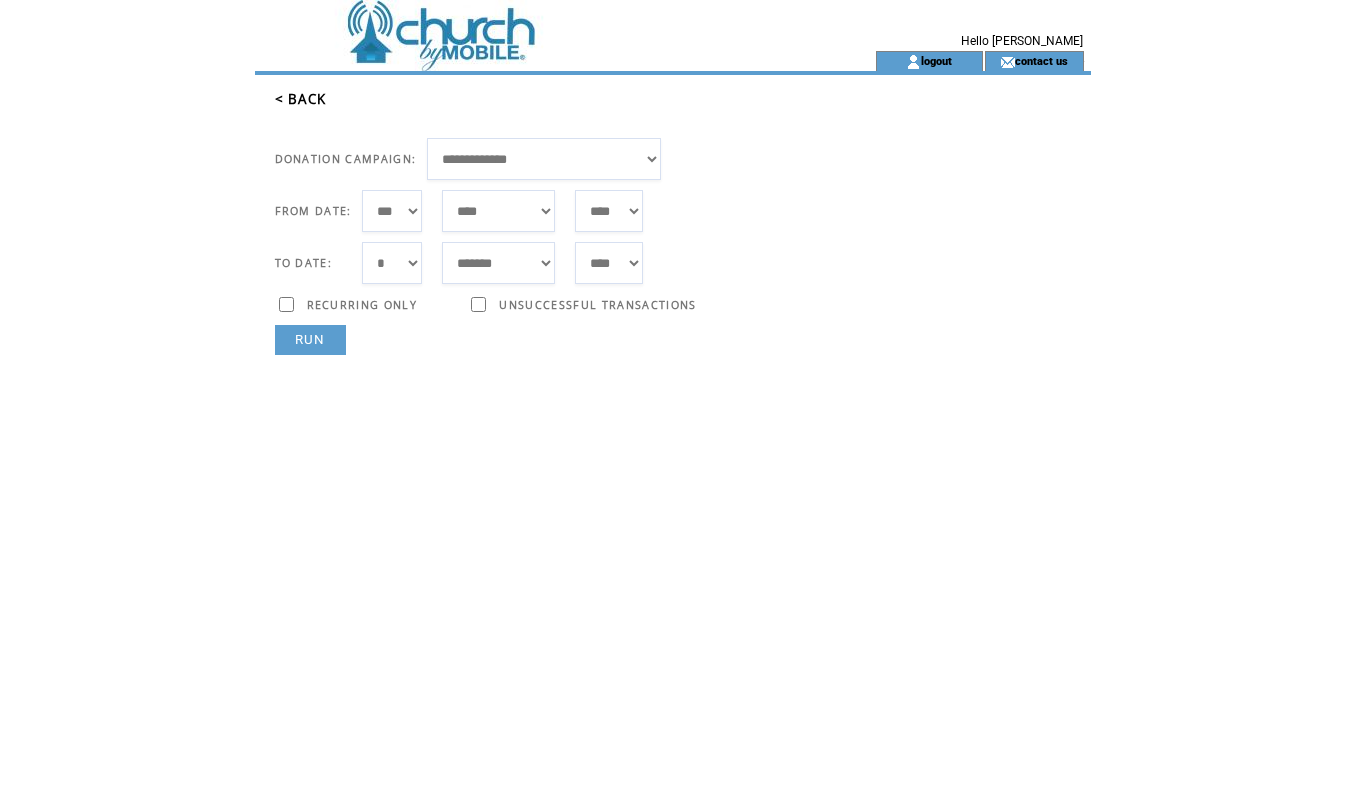 click on "*** 	 * 	 * 	 * 	 * 	 * 	 * 	 * 	 * 	 * 	 ** 	 ** 	 ** 	 ** 	 ** 	 ** 	 ** 	 ** 	 ** 	 ** 	 ** 	 ** 	 ** 	 ** 	 ** 	 ** 	 ** 	 ** 	 ** 	 ** 	 ** 	 **" at bounding box center [392, 263] 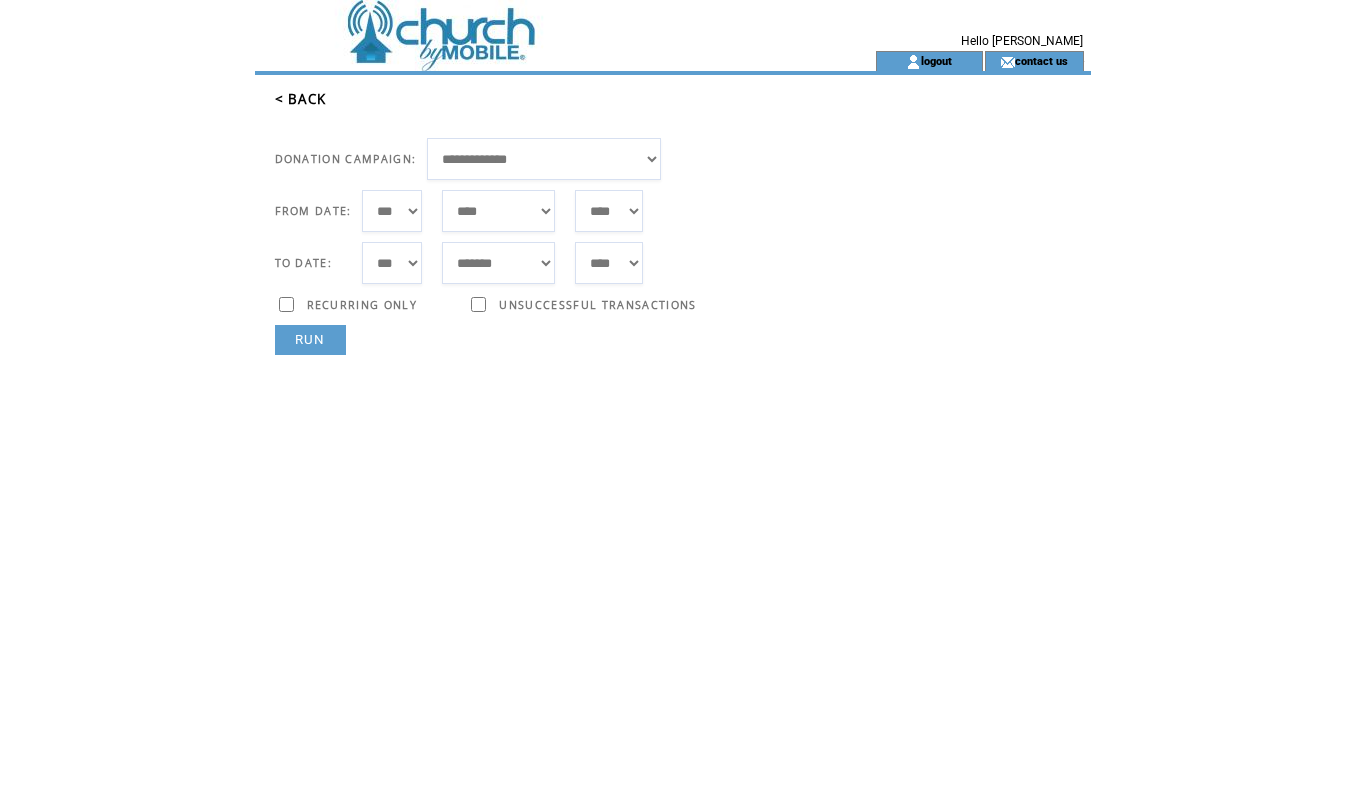 click on "*** 	 * 	 * 	 * 	 * 	 * 	 * 	 * 	 * 	 * 	 ** 	 ** 	 ** 	 ** 	 ** 	 ** 	 ** 	 ** 	 ** 	 ** 	 ** 	 ** 	 ** 	 ** 	 ** 	 ** 	 ** 	 ** 	 ** 	 ** 	 ** 	 **" at bounding box center (392, 263) 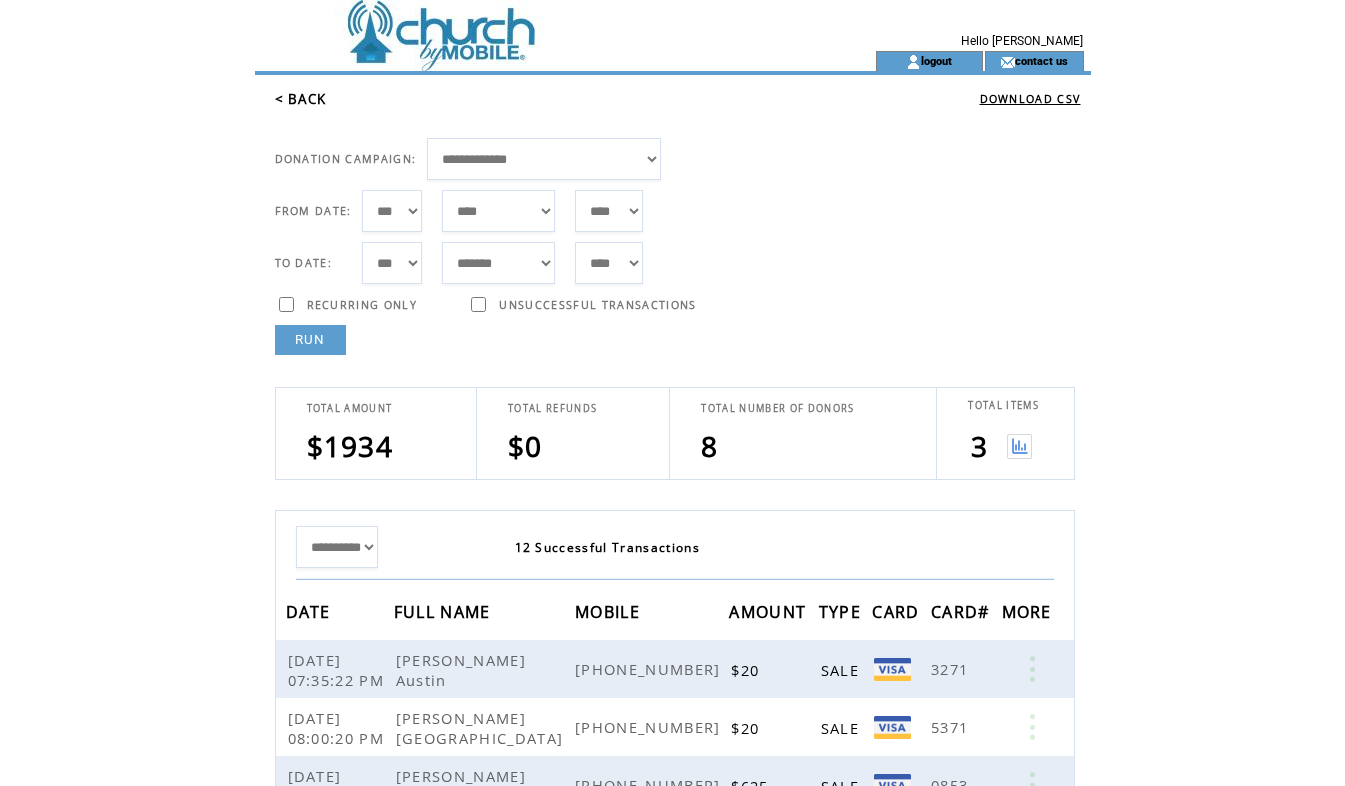 click on "**********" 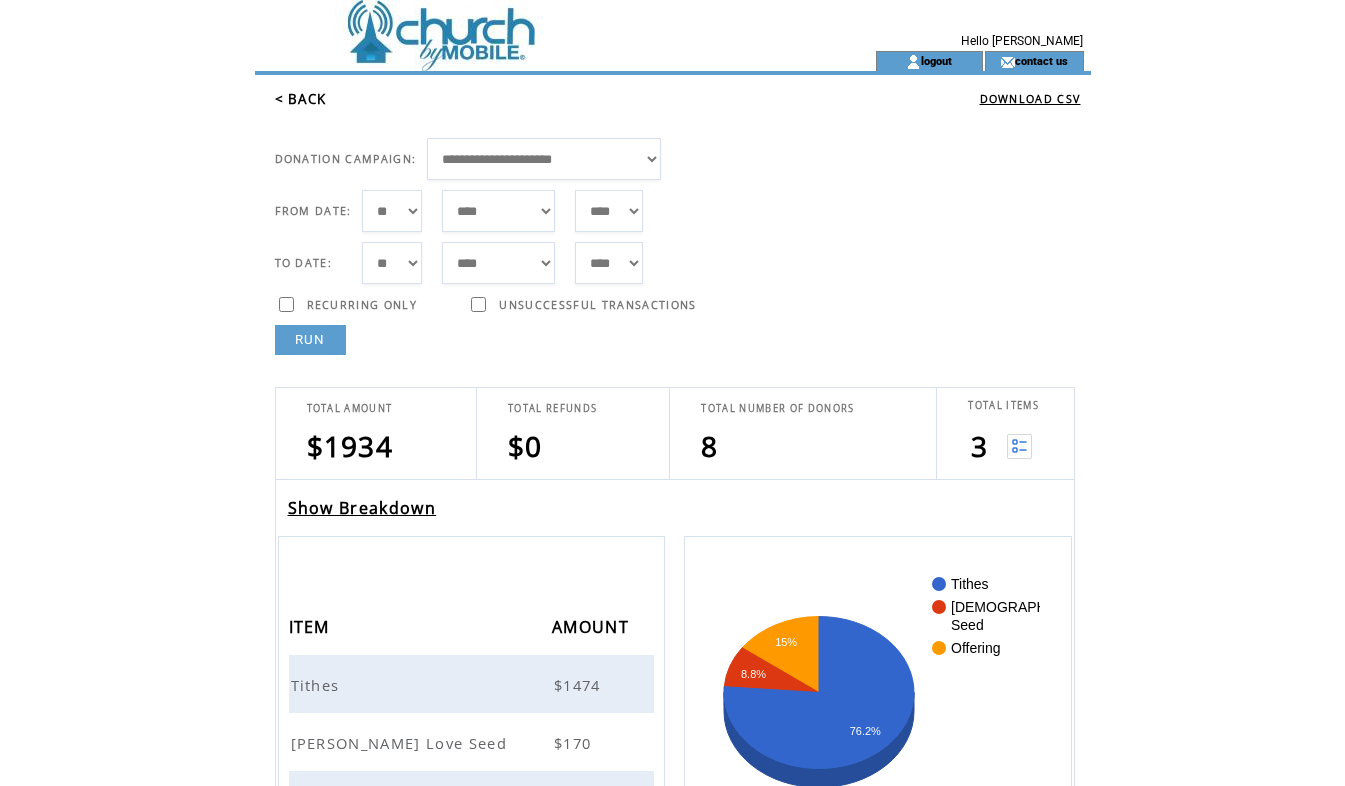 scroll, scrollTop: 0, scrollLeft: 0, axis: both 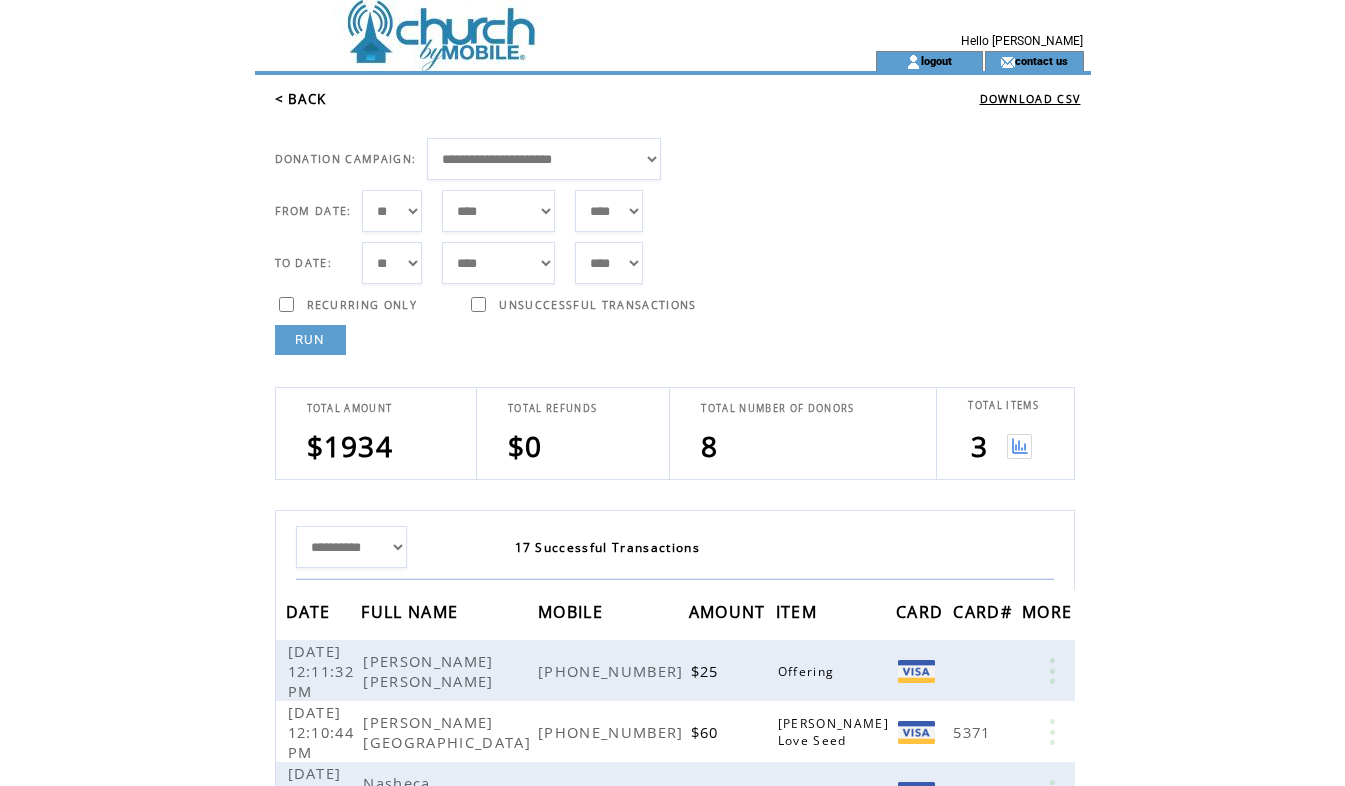 drag, startPoint x: 1343, startPoint y: 94, endPoint x: 1350, endPoint y: 192, distance: 98.24968 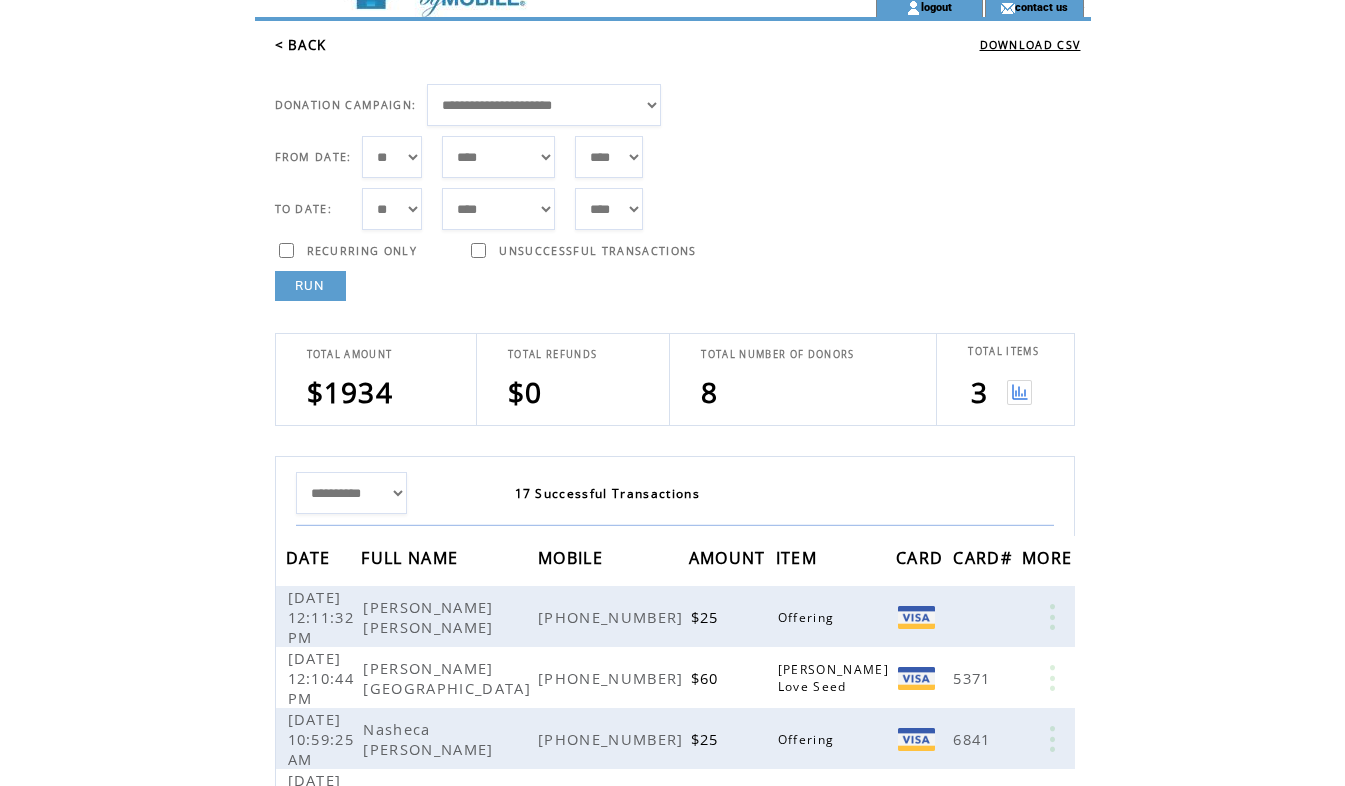 click on "**********" at bounding box center (352, 493) 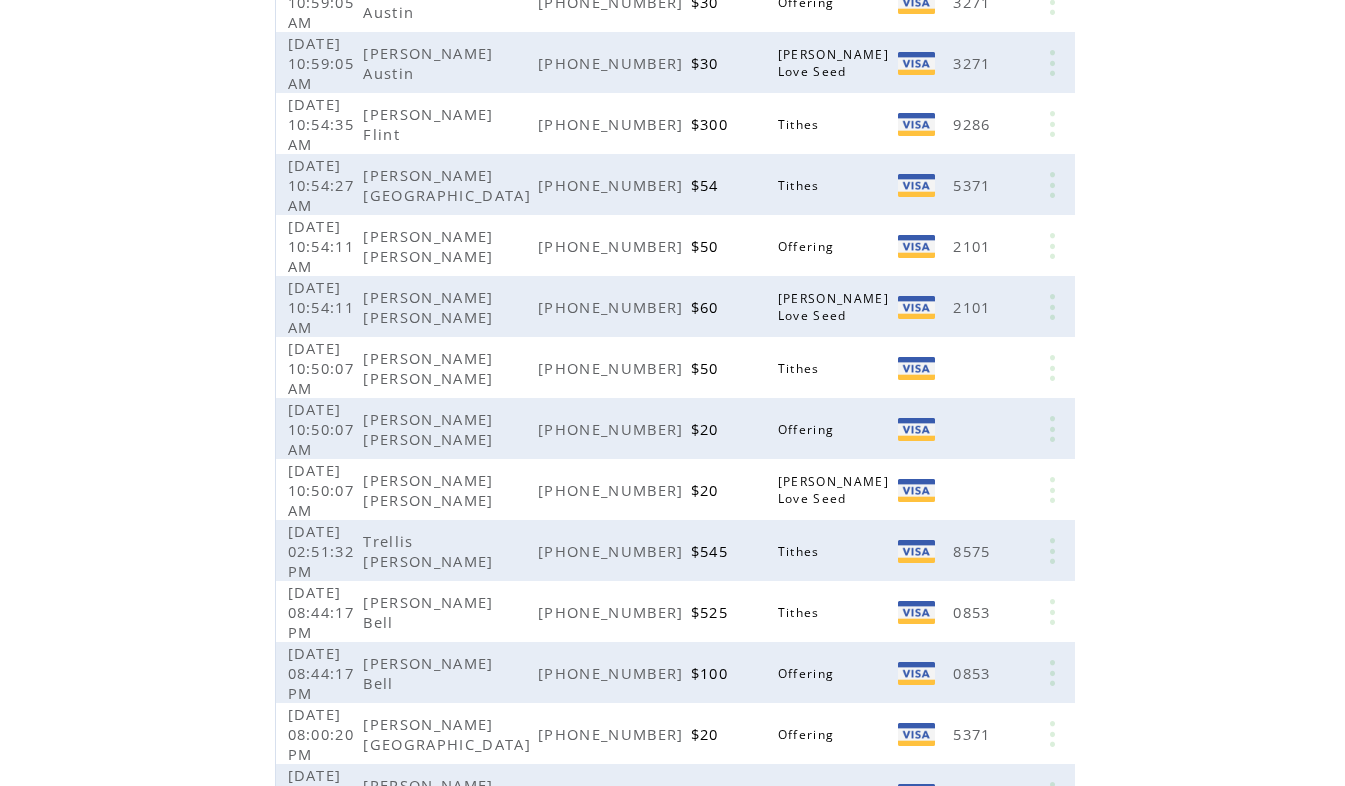 scroll, scrollTop: 848, scrollLeft: 0, axis: vertical 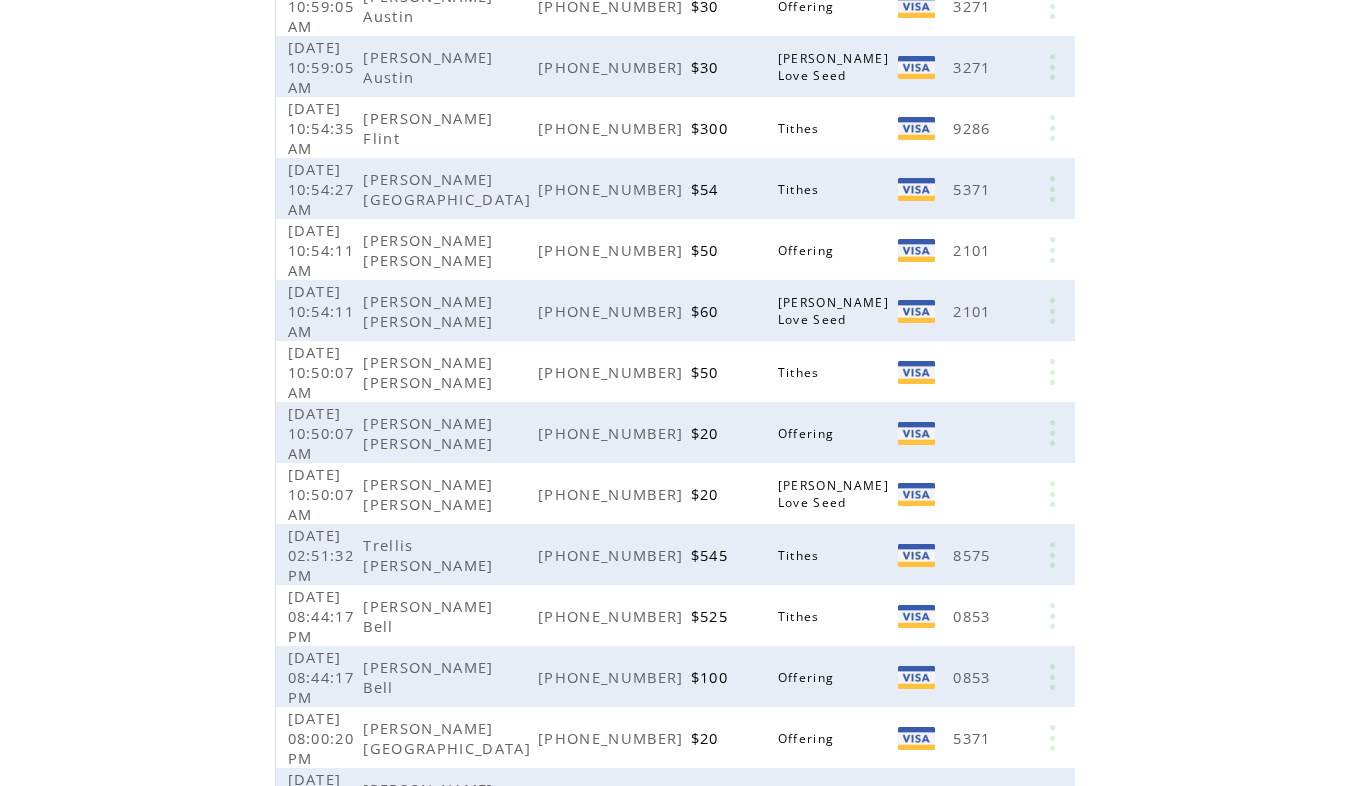 click on "**********" 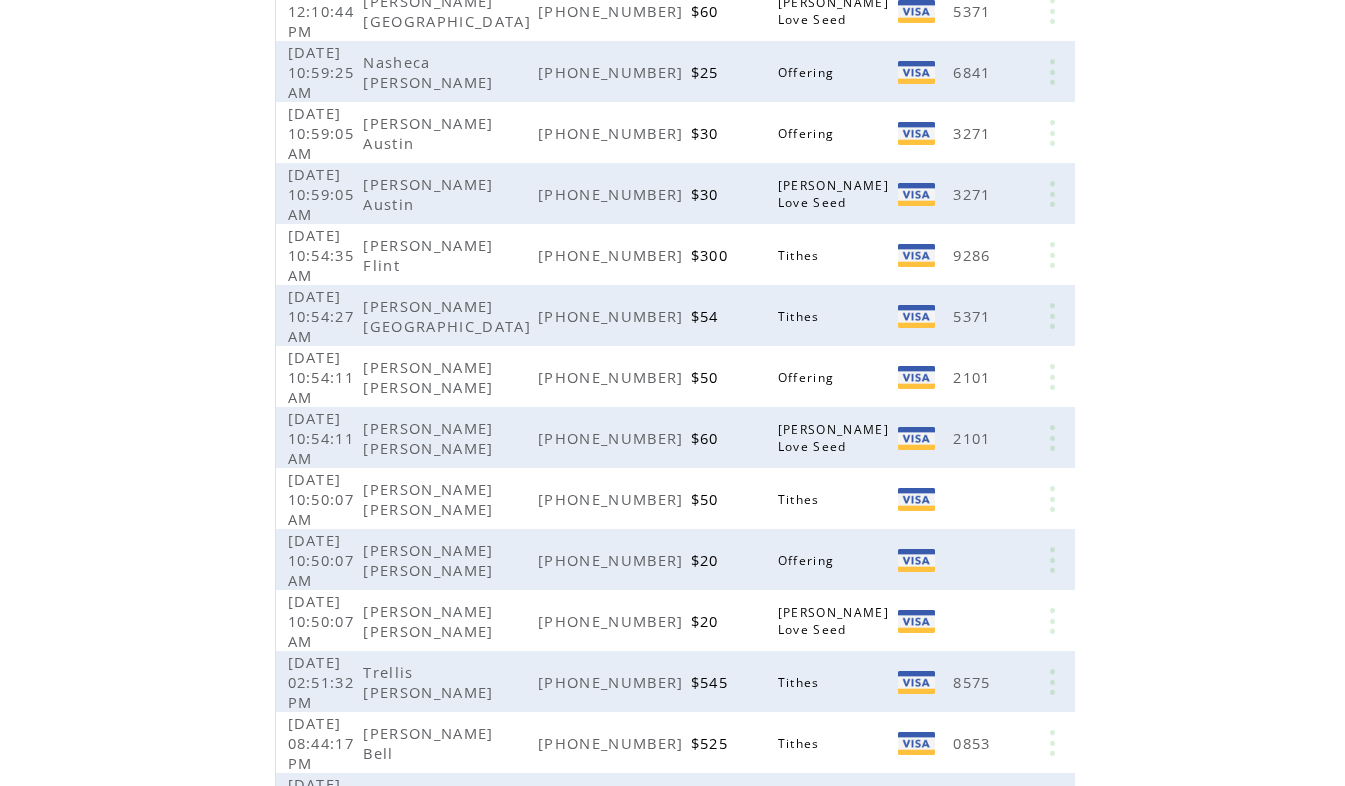 scroll, scrollTop: 717, scrollLeft: 0, axis: vertical 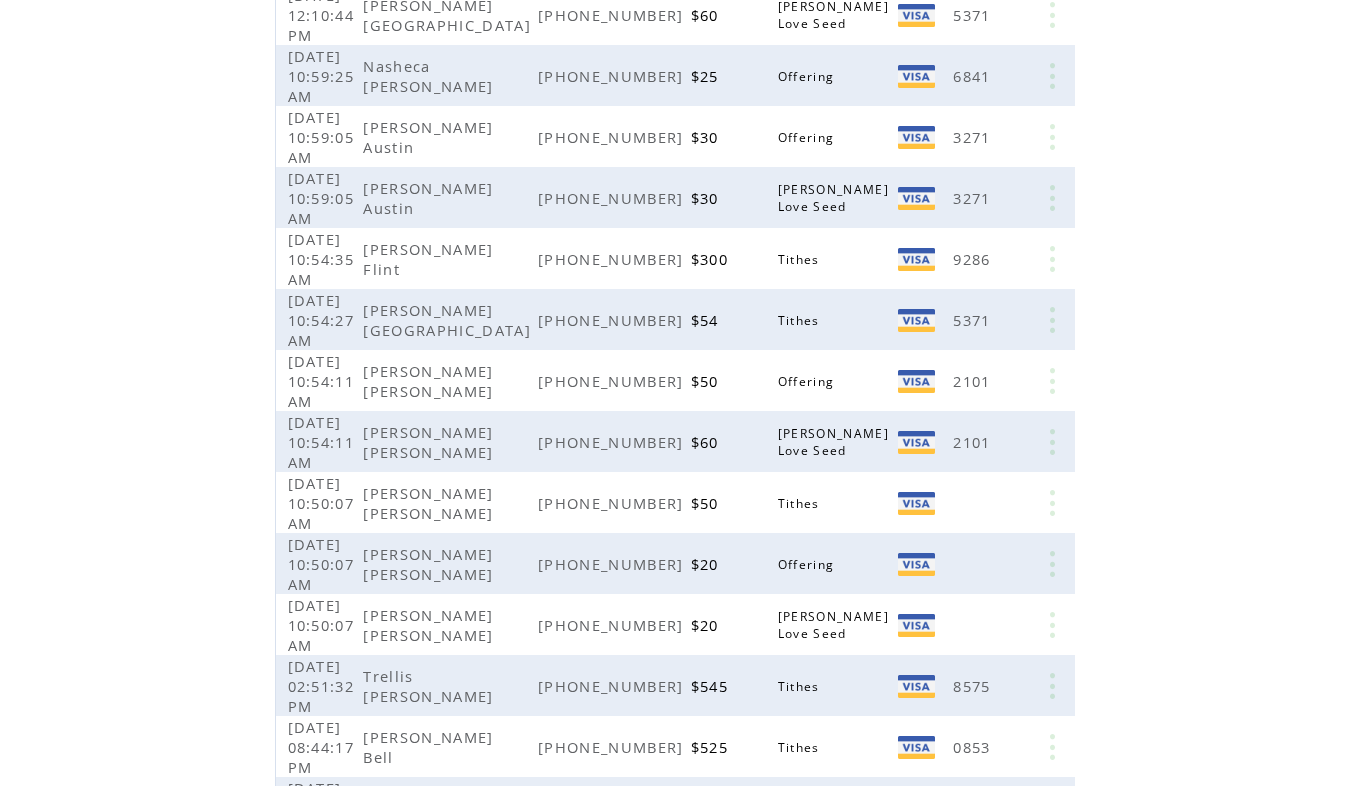 click on "**********" 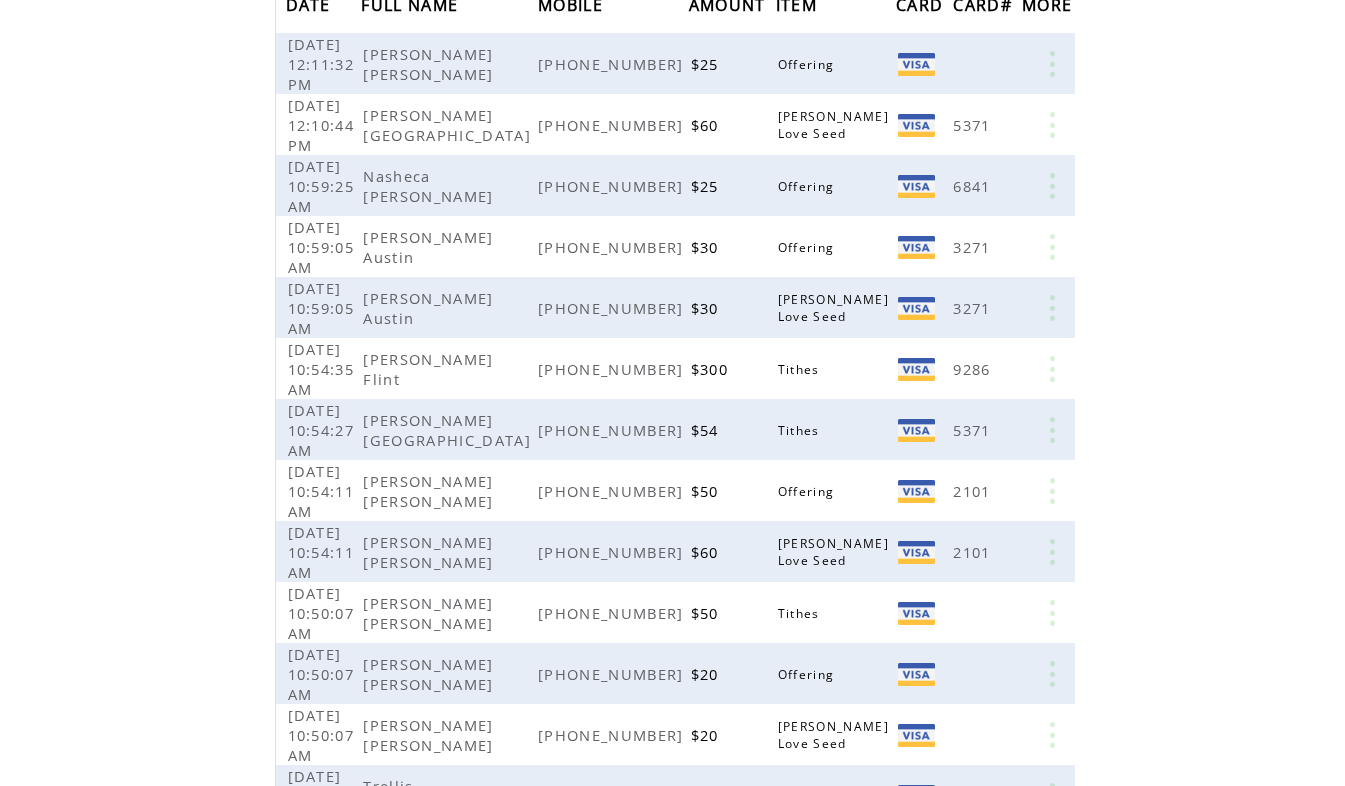 scroll, scrollTop: 603, scrollLeft: 0, axis: vertical 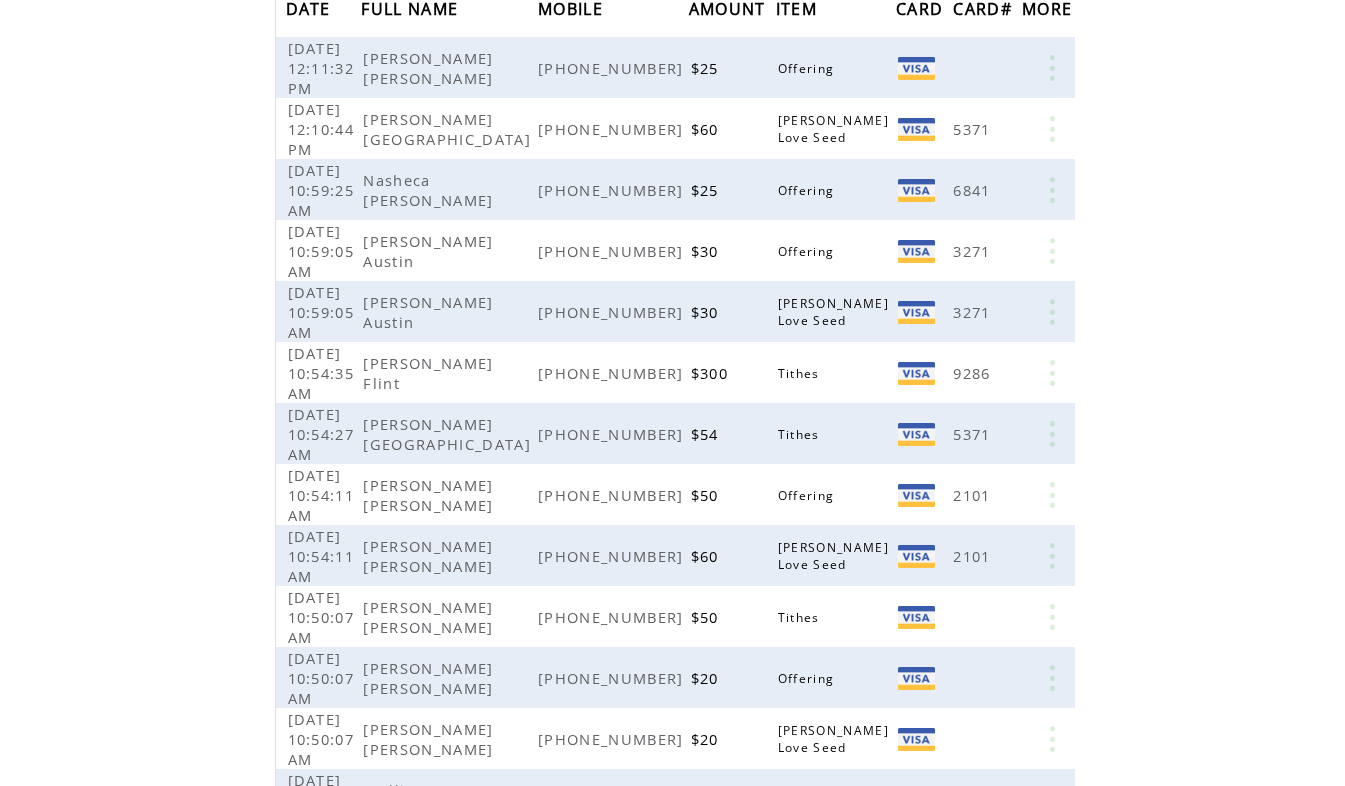 click on "**********" 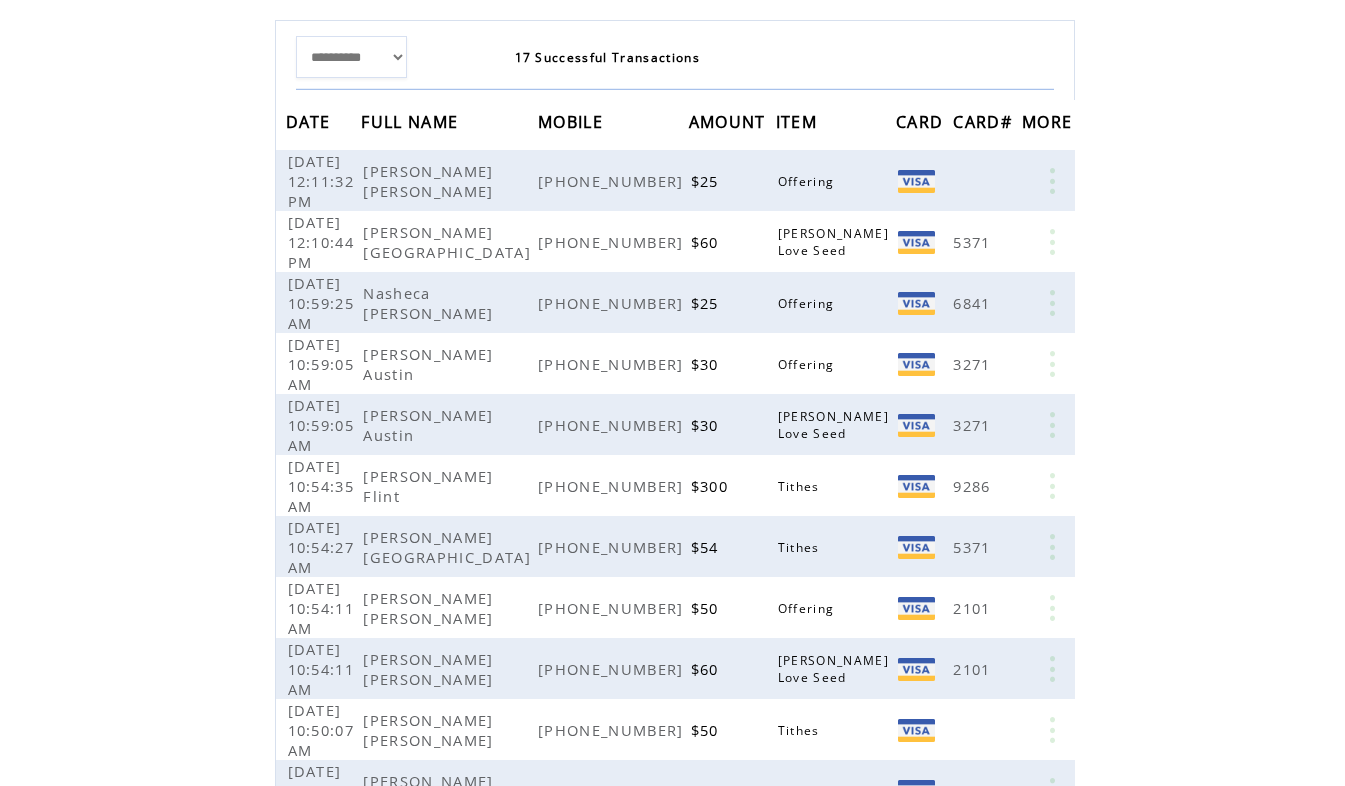 scroll, scrollTop: 489, scrollLeft: 0, axis: vertical 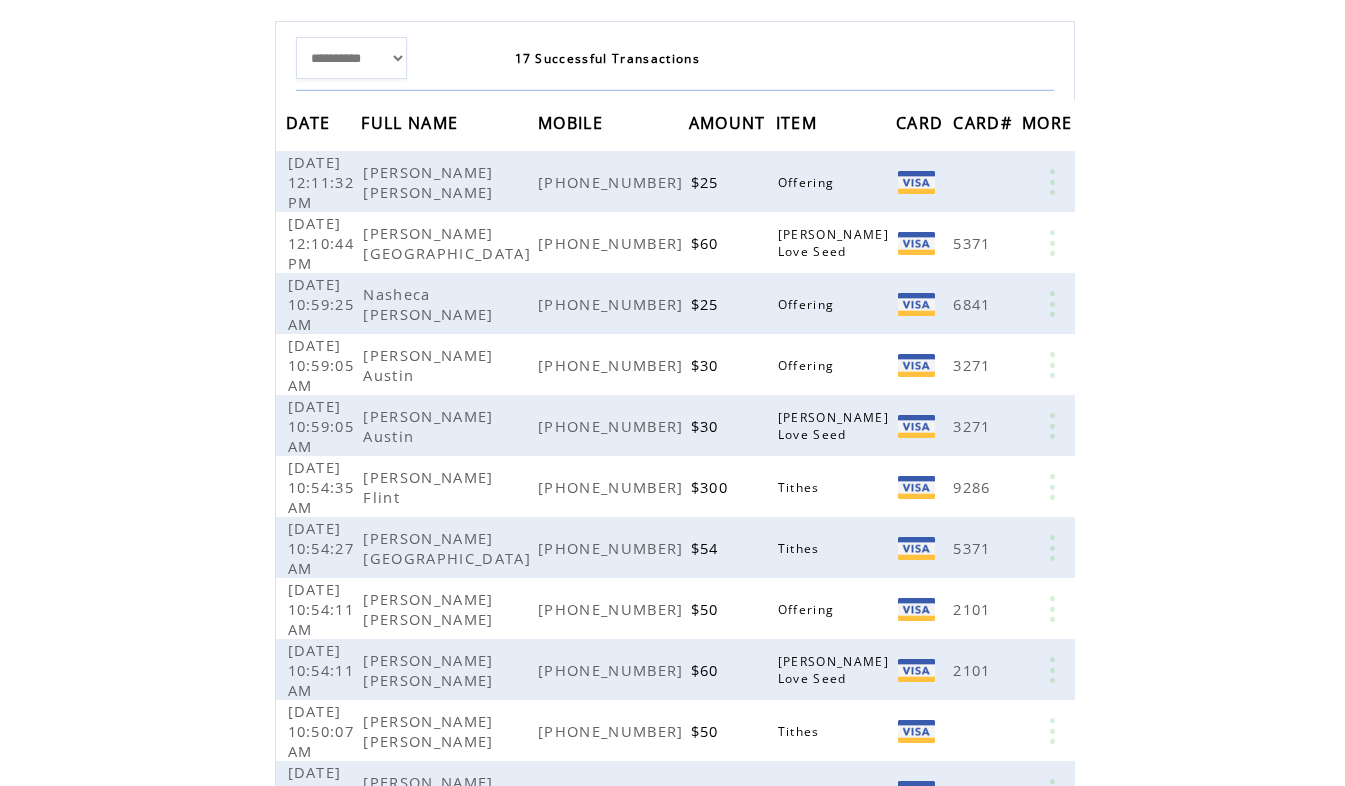 click on "**********" 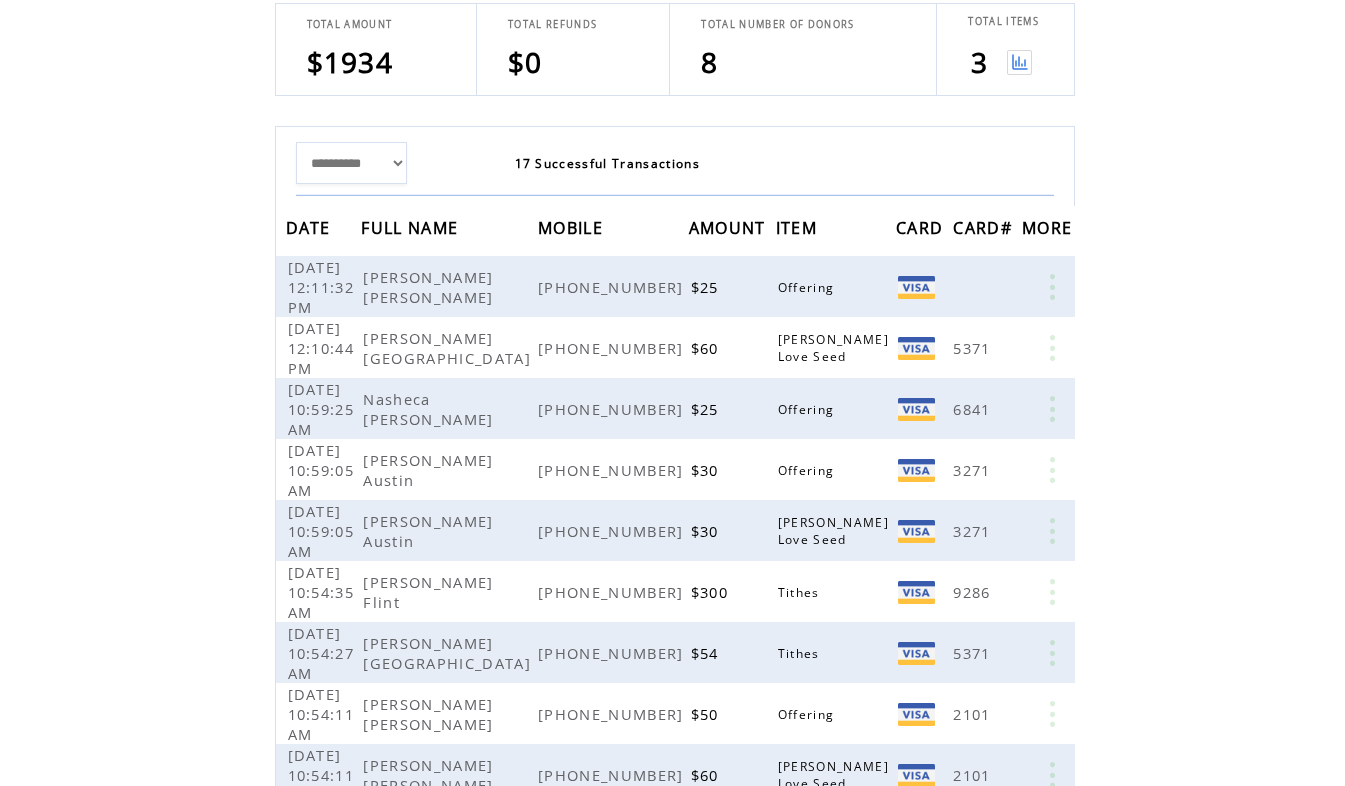 scroll, scrollTop: 363, scrollLeft: 0, axis: vertical 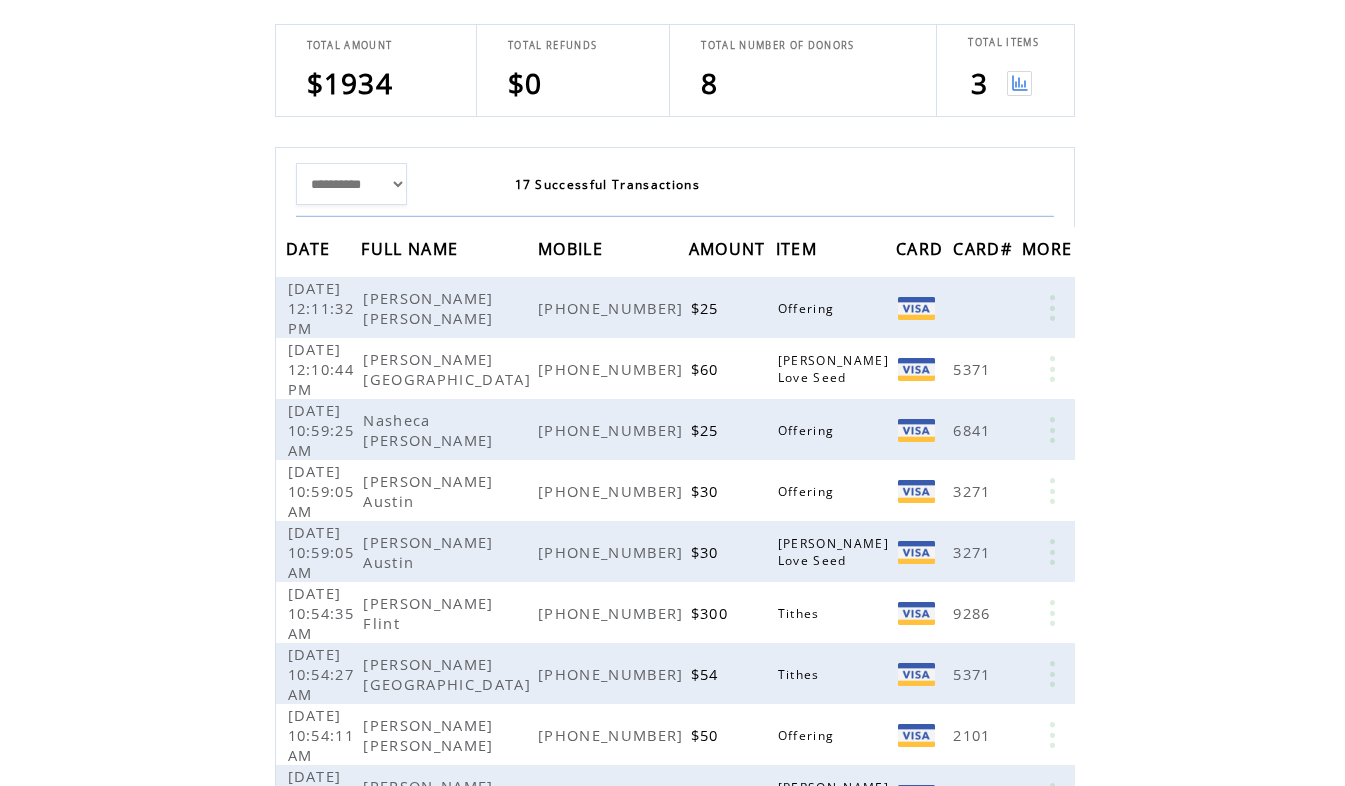 click on "**********" 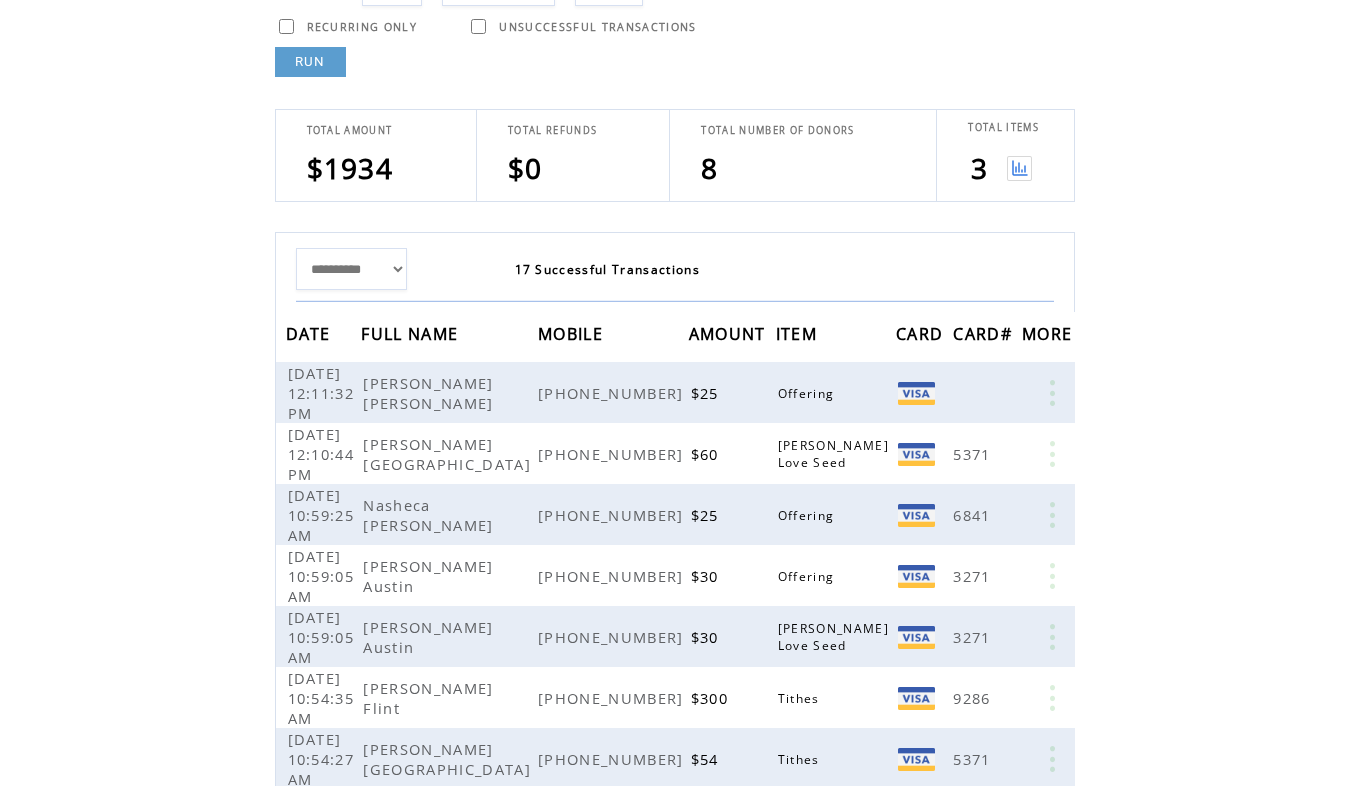 scroll, scrollTop: 253, scrollLeft: 0, axis: vertical 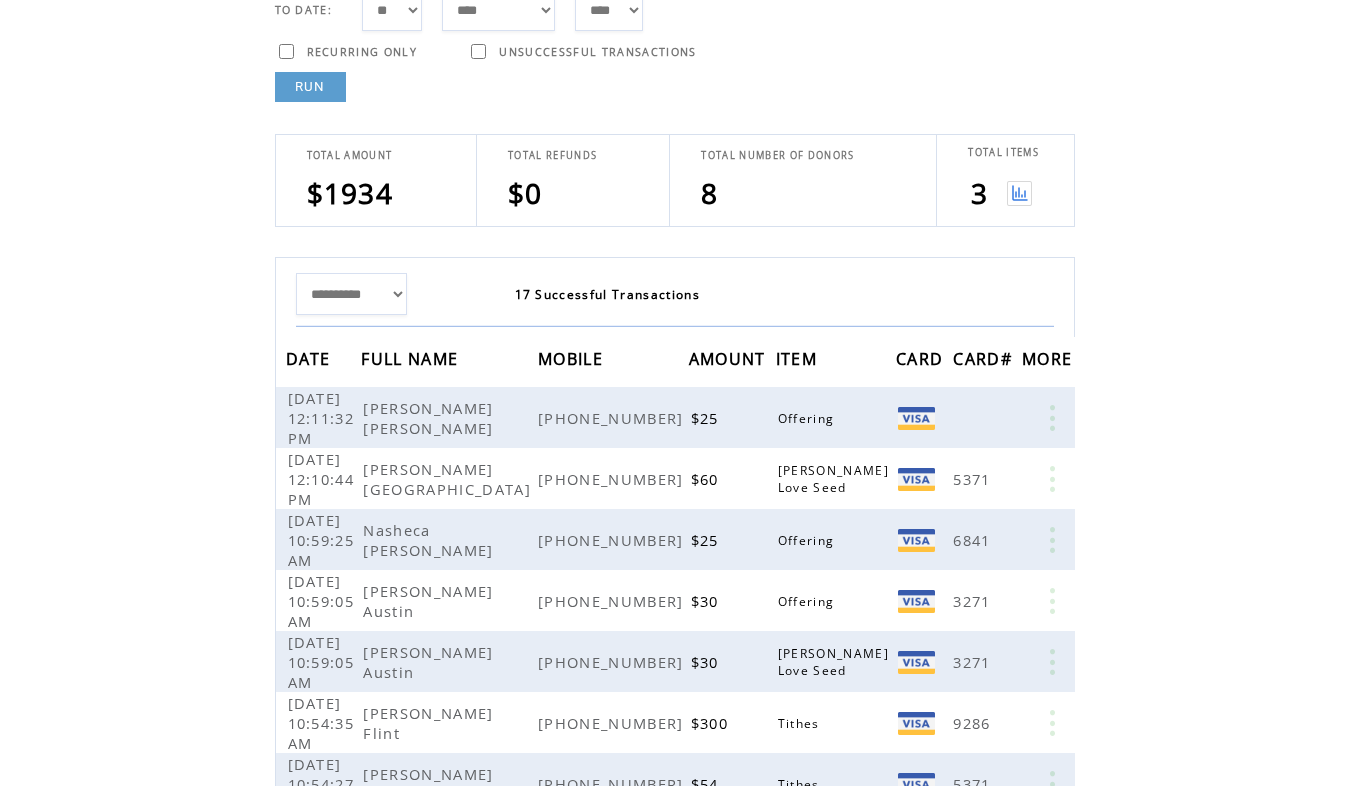 drag, startPoint x: 1212, startPoint y: 720, endPoint x: 1221, endPoint y: 698, distance: 23.769728 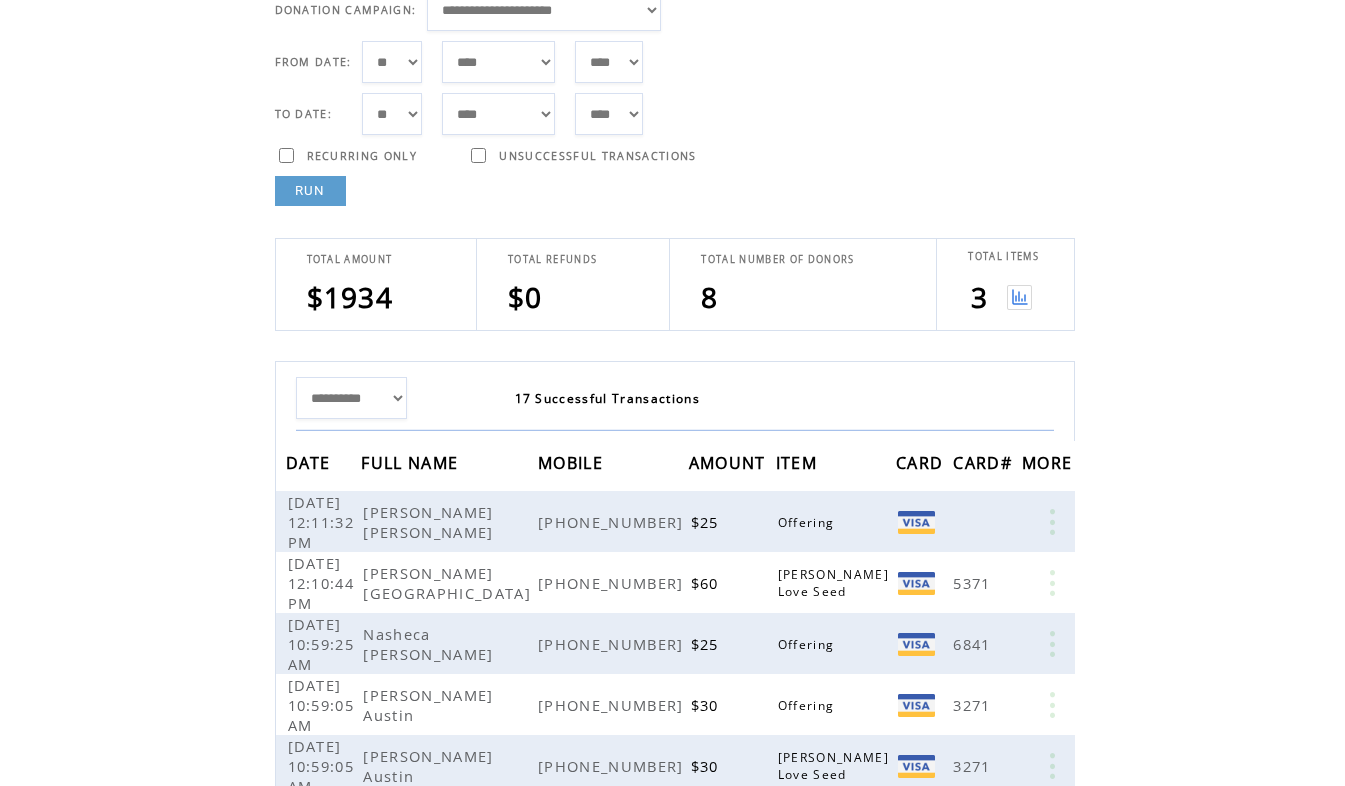 scroll, scrollTop: 147, scrollLeft: 0, axis: vertical 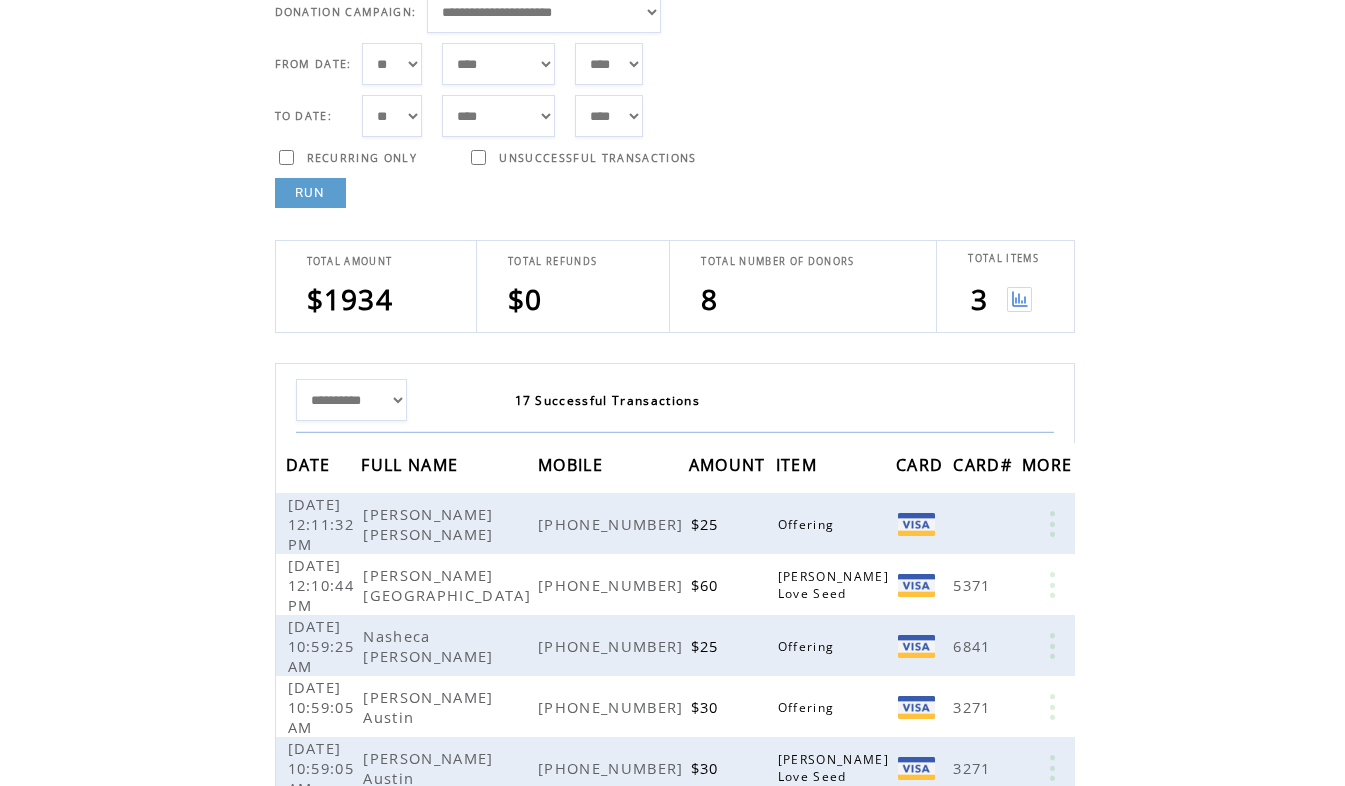click on "**********" 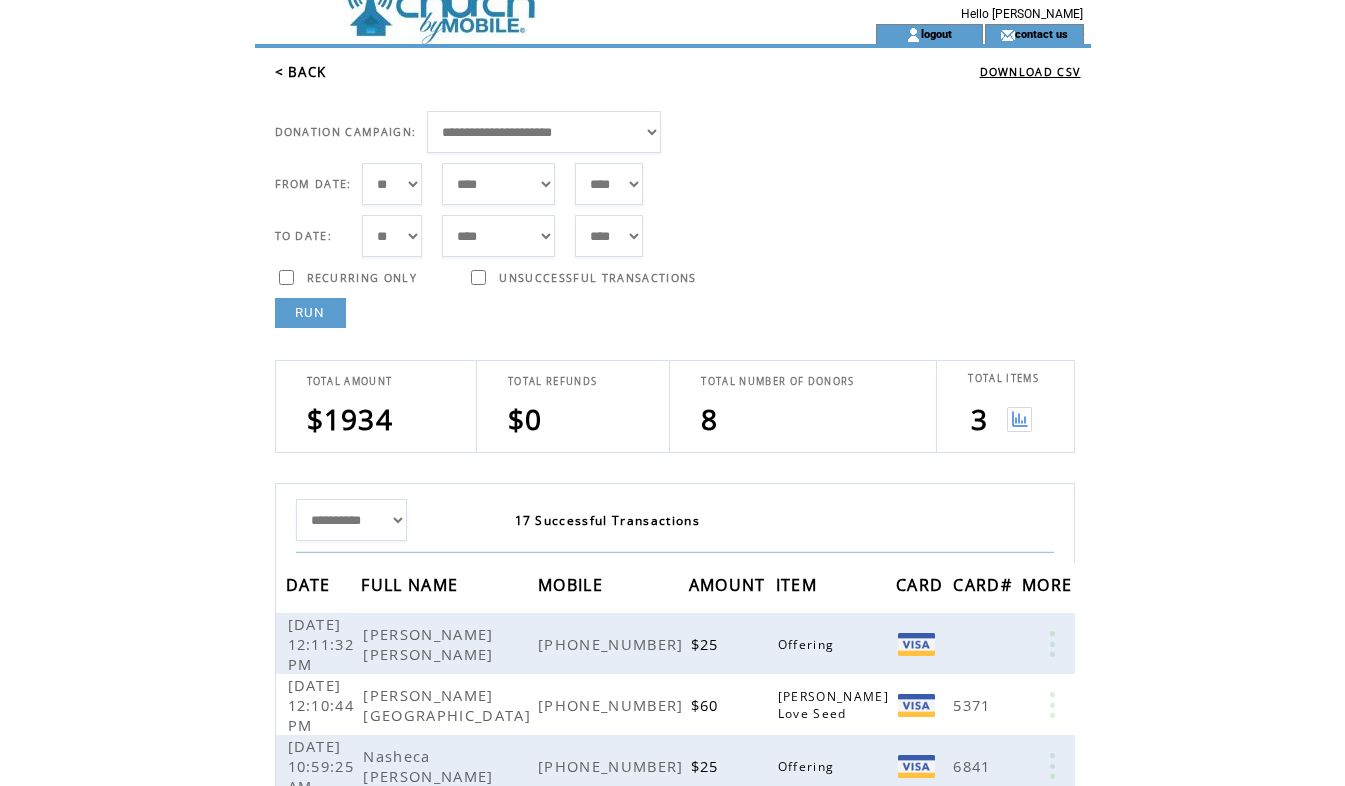 scroll, scrollTop: 24, scrollLeft: 0, axis: vertical 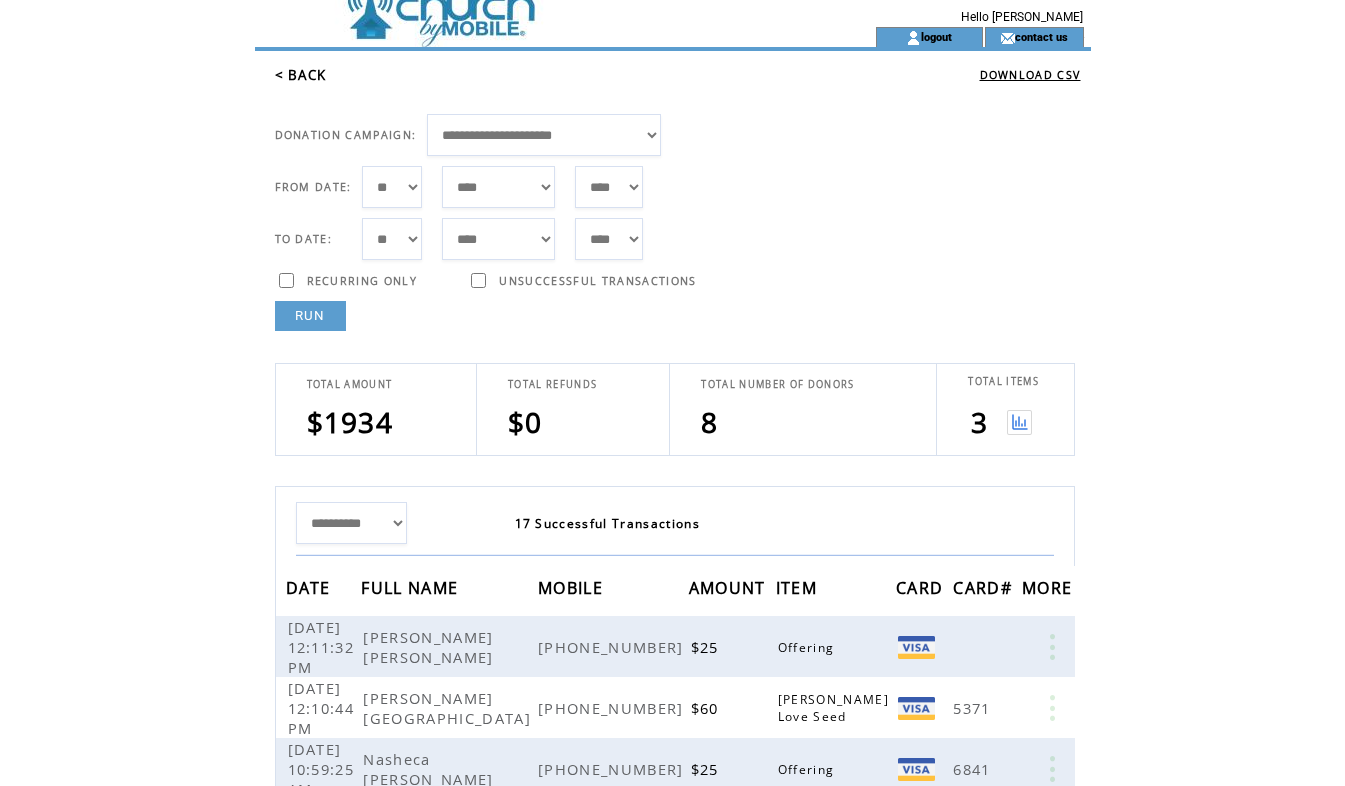 click on "**********" 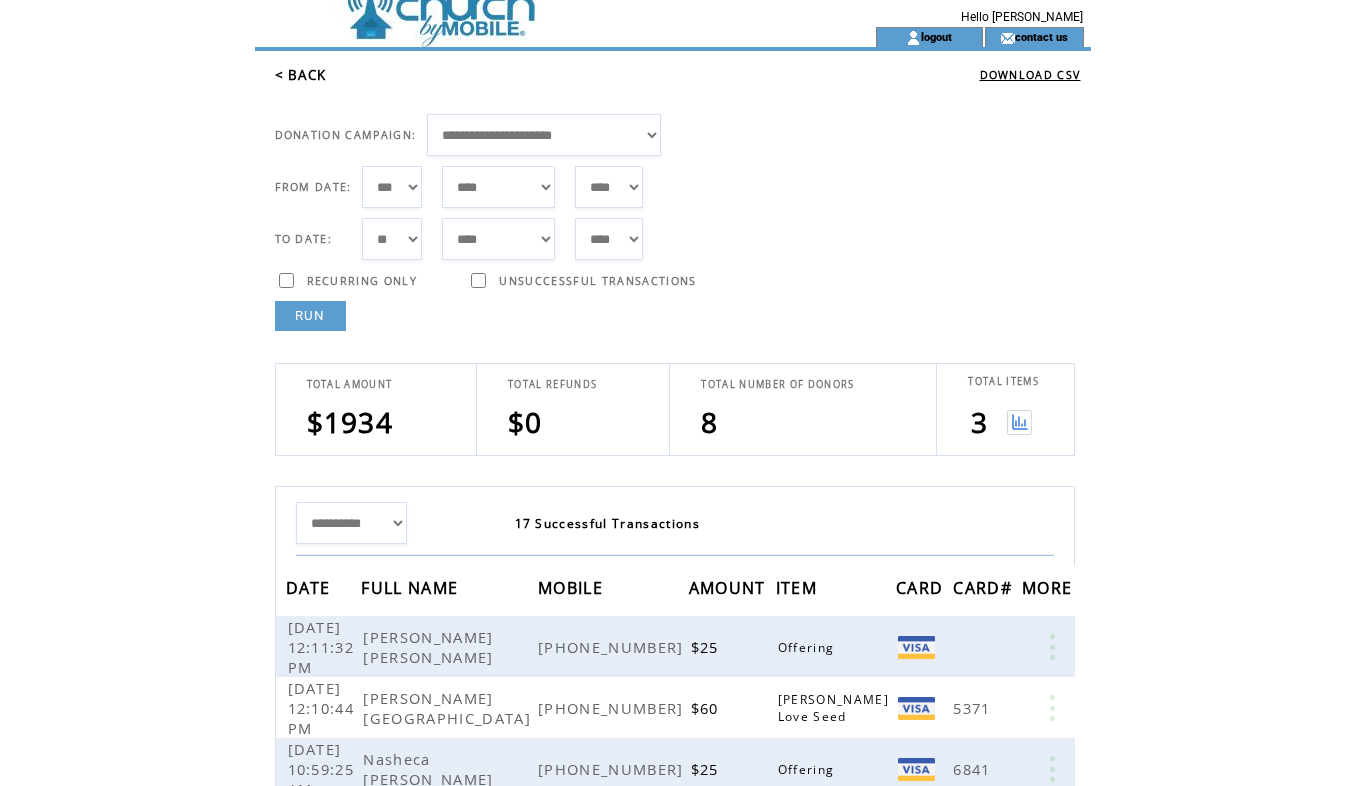 click on "*** 	 * 	 * 	 * 	 * 	 * 	 * 	 * 	 * 	 * 	 ** 	 ** 	 ** 	 ** 	 ** 	 ** 	 ** 	 ** 	 ** 	 ** 	 ** 	 ** 	 ** 	 ** 	 ** 	 ** 	 ** 	 ** 	 ** 	 ** 	 ** 	 **" at bounding box center (392, 187) 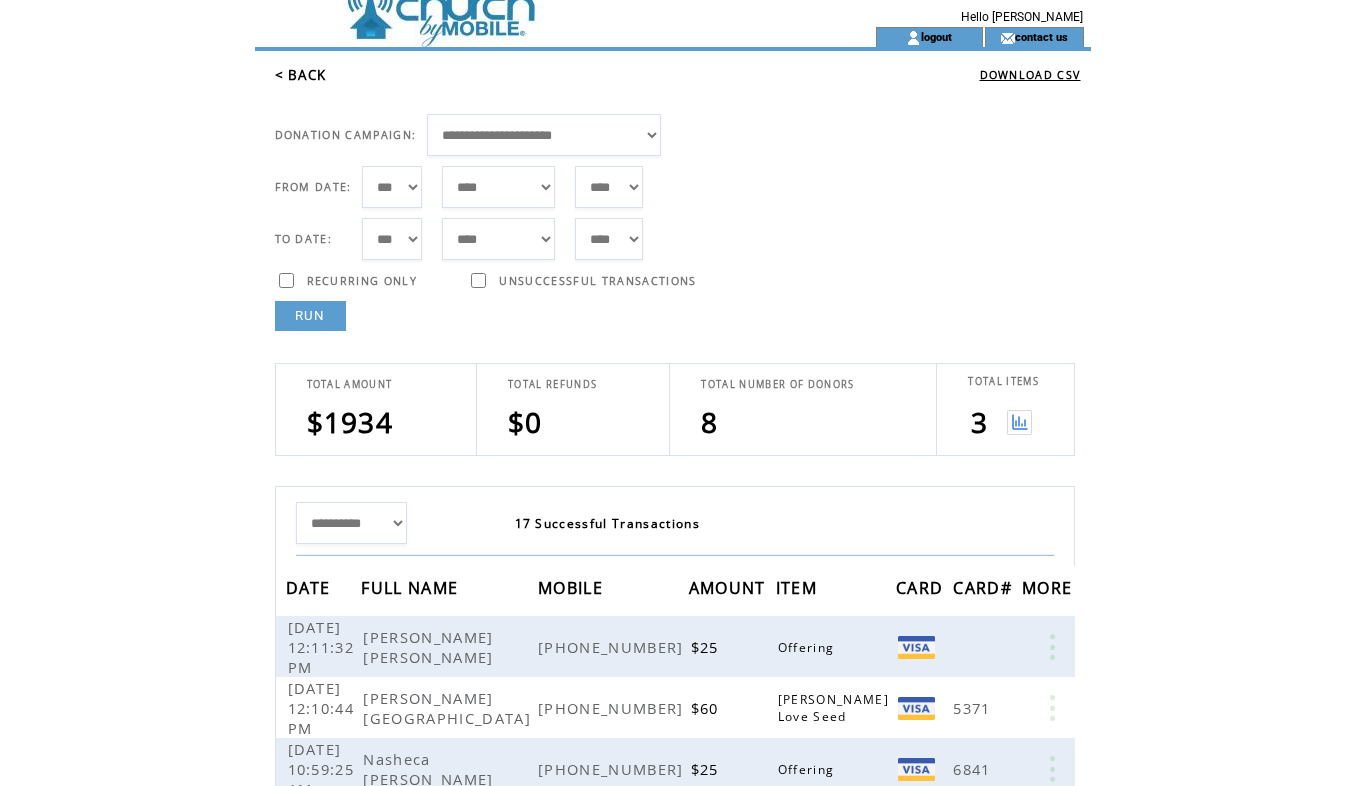 click on "RUN" at bounding box center (310, 316) 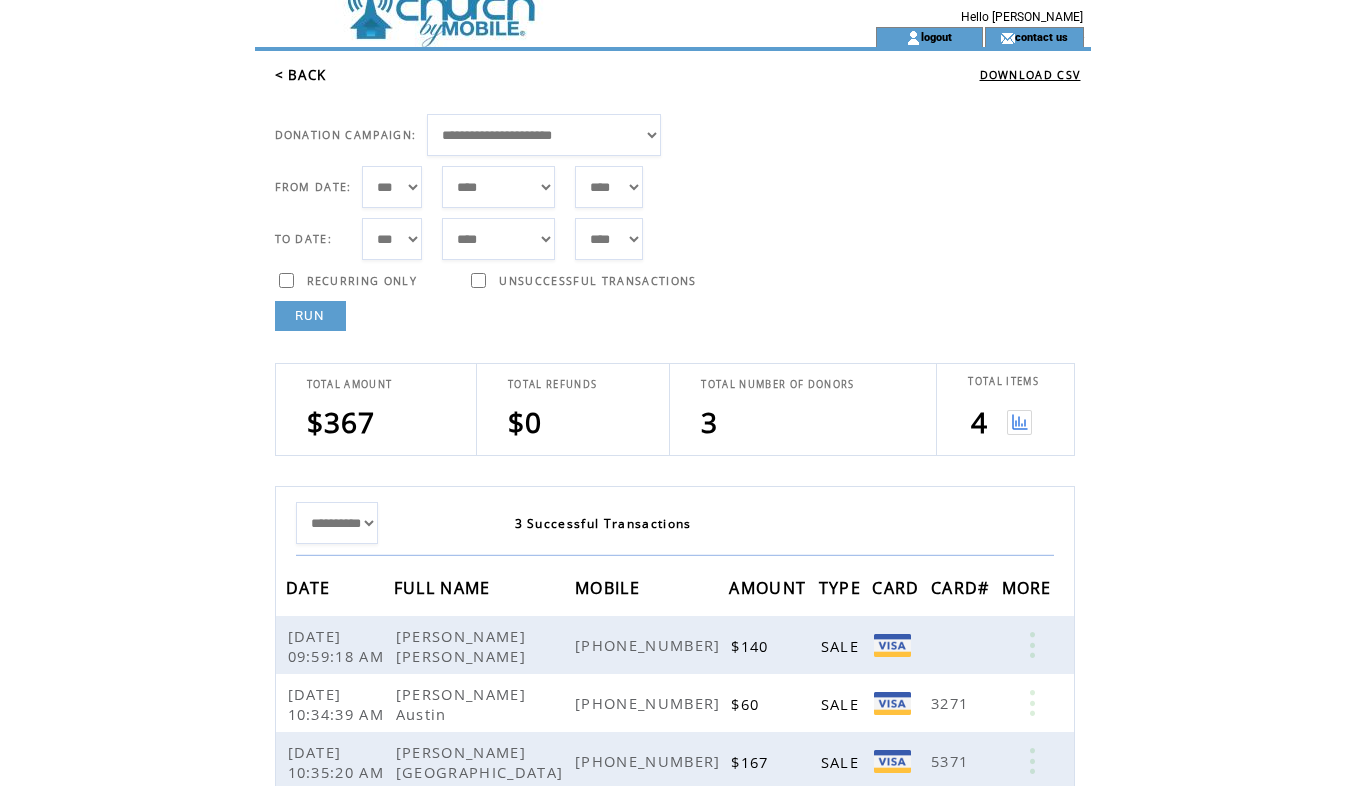 click at bounding box center (1019, 422) 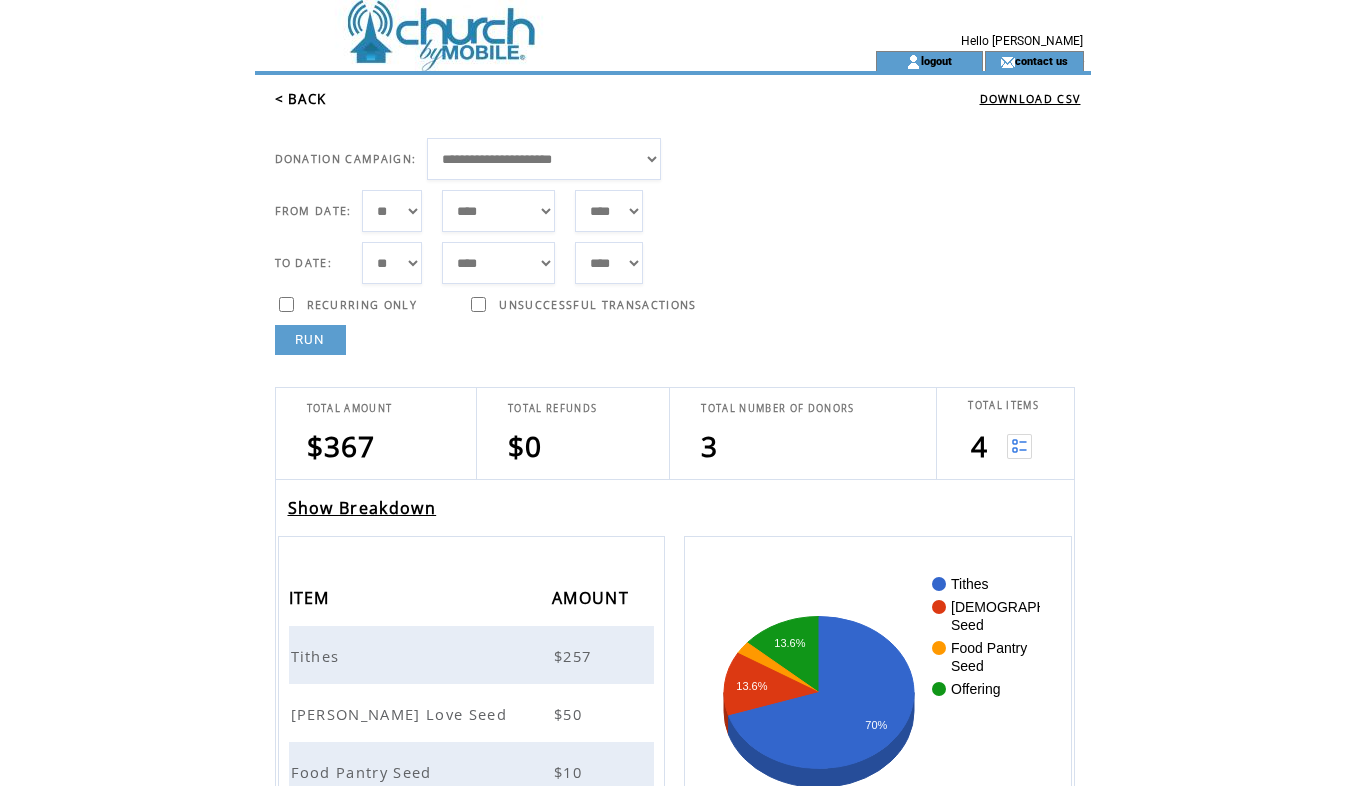 scroll, scrollTop: 0, scrollLeft: 0, axis: both 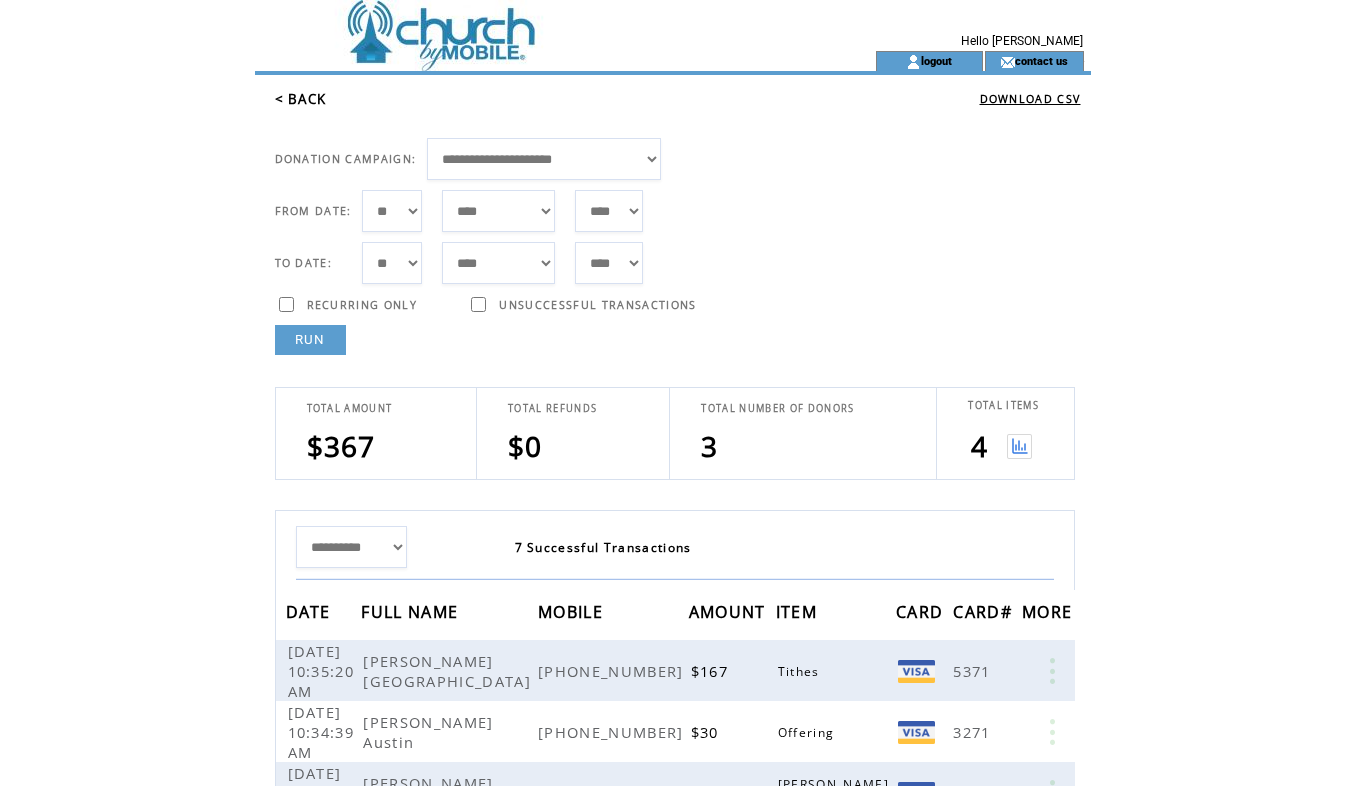 click on "**********" 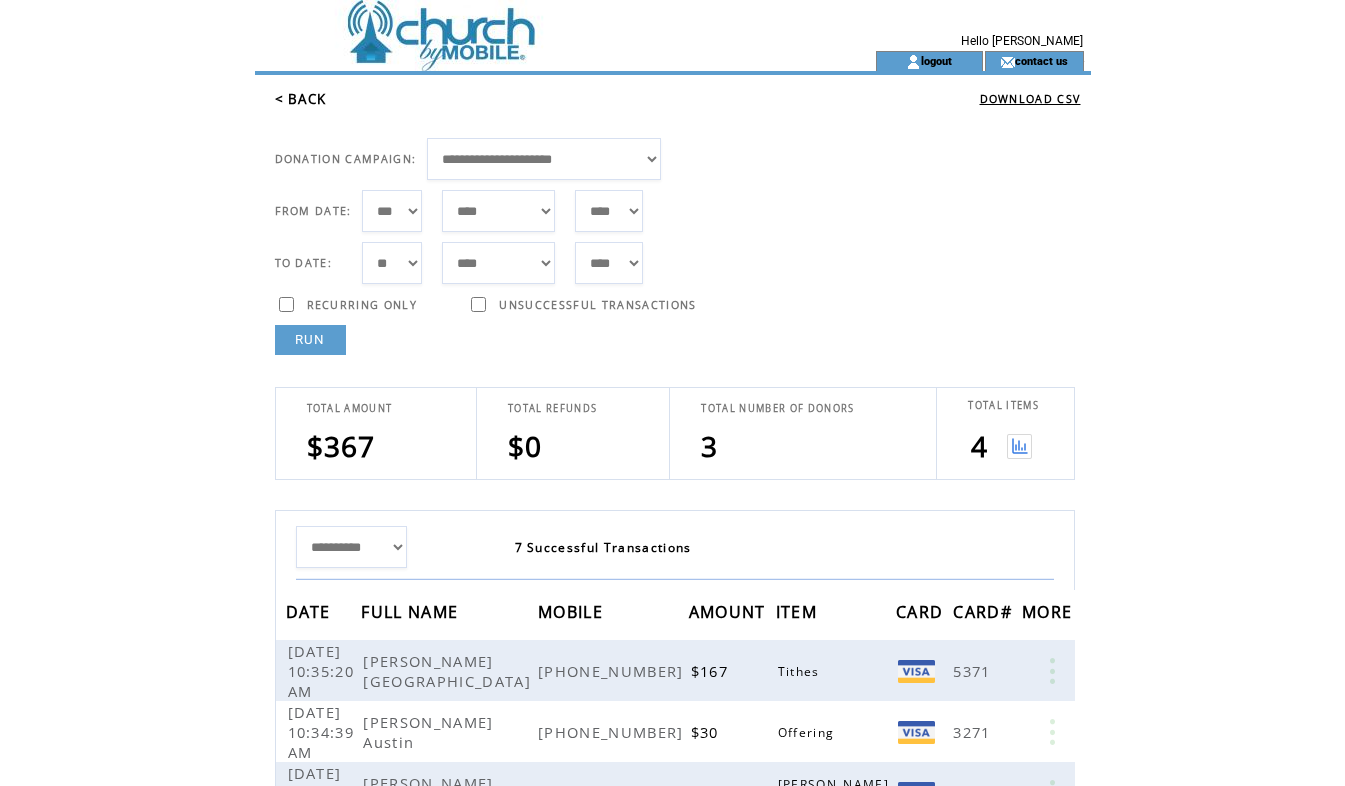 click on "*** 	 * 	 * 	 * 	 * 	 * 	 * 	 * 	 * 	 * 	 ** 	 ** 	 ** 	 ** 	 ** 	 ** 	 ** 	 ** 	 ** 	 ** 	 ** 	 ** 	 ** 	 ** 	 ** 	 ** 	 ** 	 ** 	 ** 	 ** 	 ** 	 **" at bounding box center (392, 211) 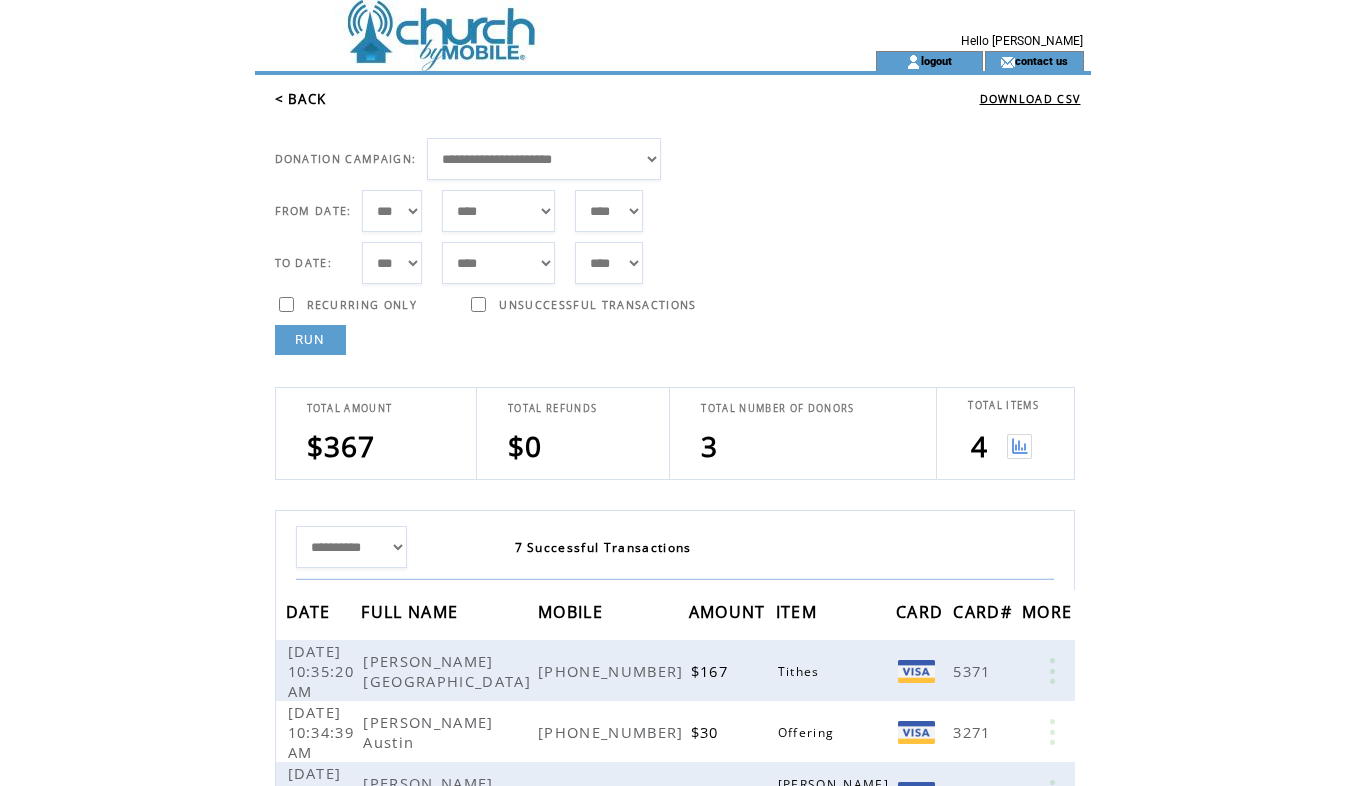 click on "RUN" at bounding box center (310, 340) 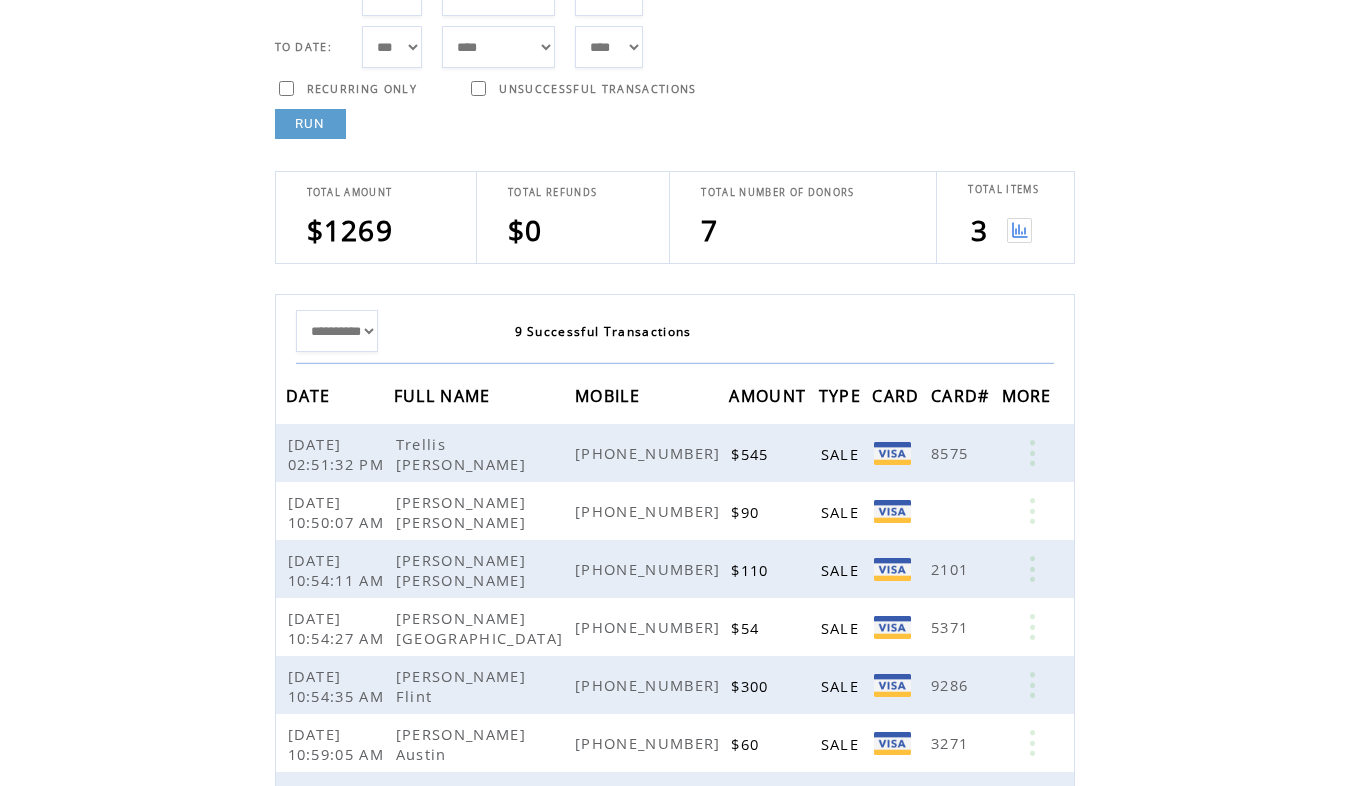scroll, scrollTop: 315, scrollLeft: 0, axis: vertical 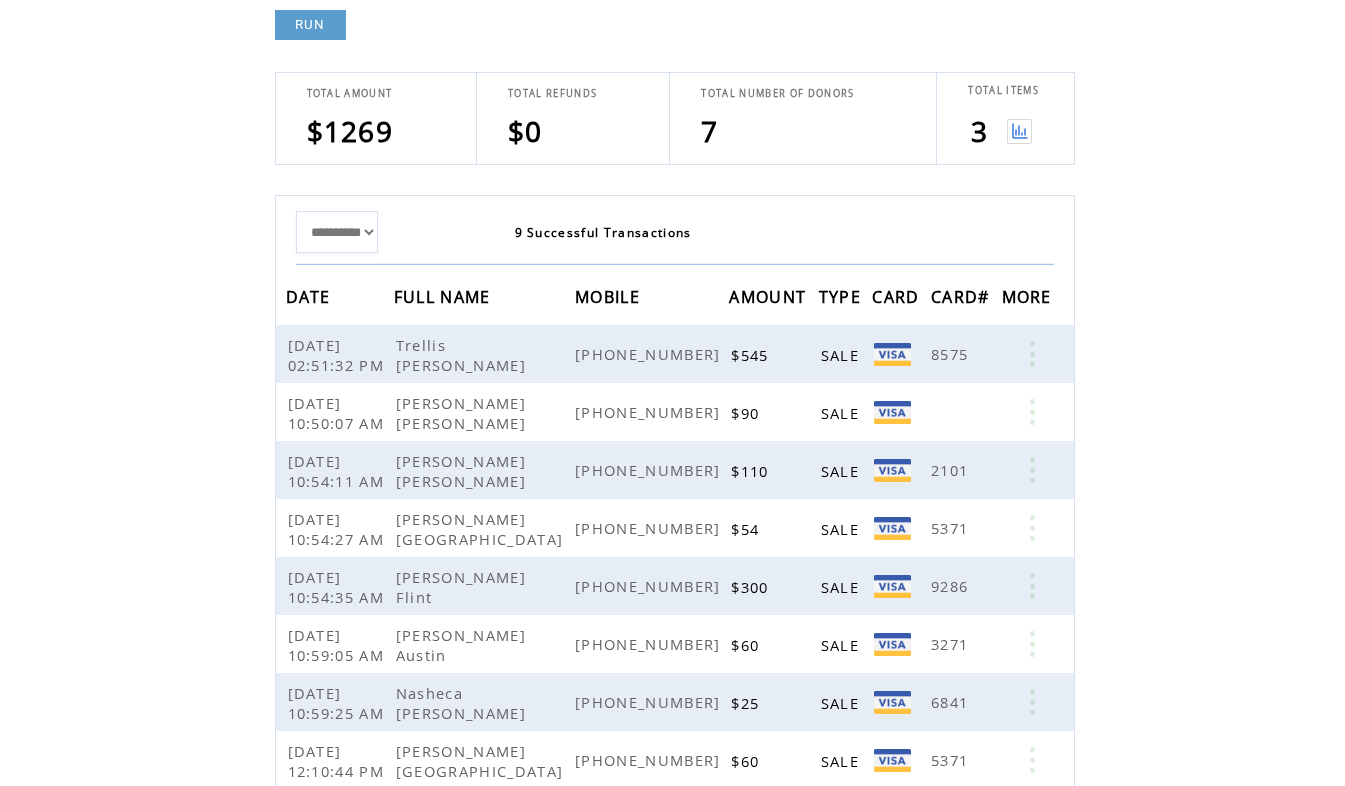 click at bounding box center (1019, 131) 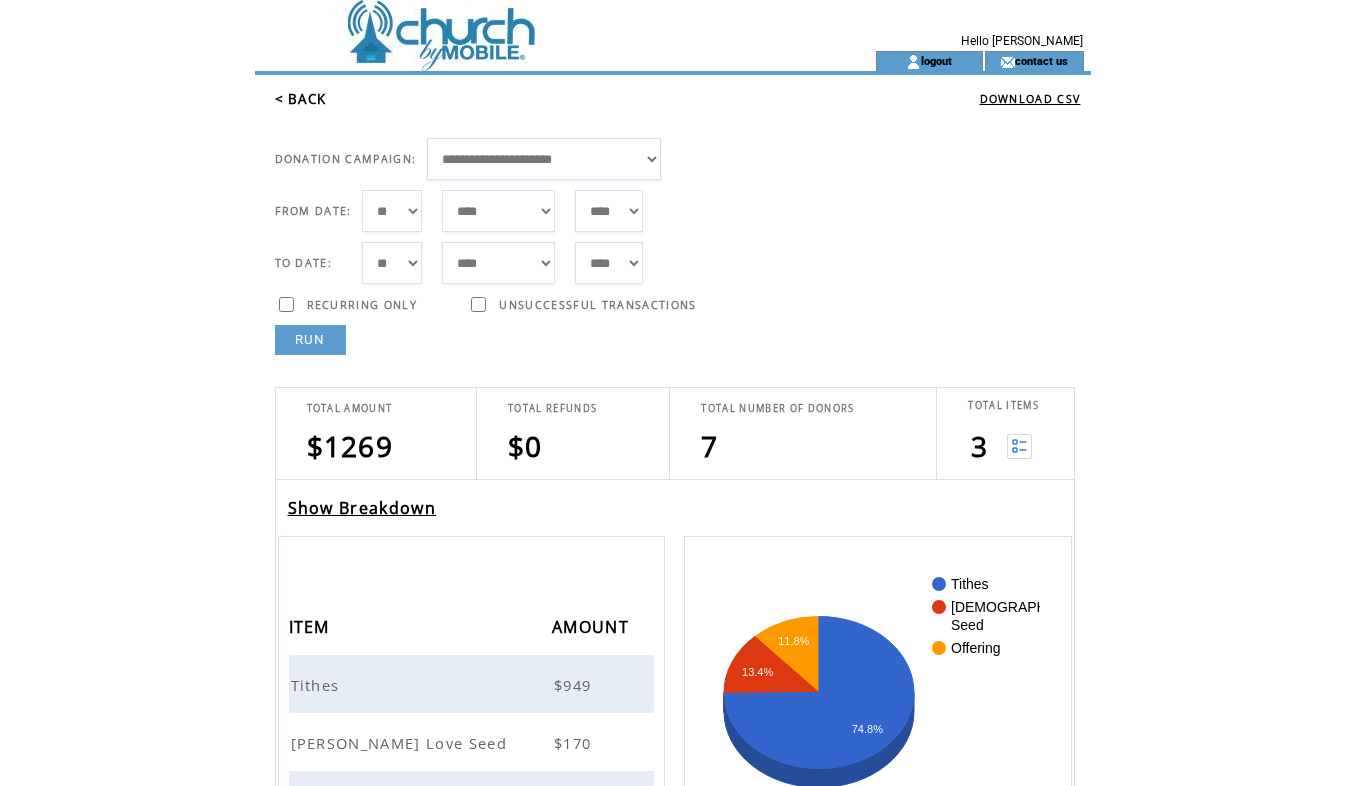 scroll, scrollTop: 0, scrollLeft: 0, axis: both 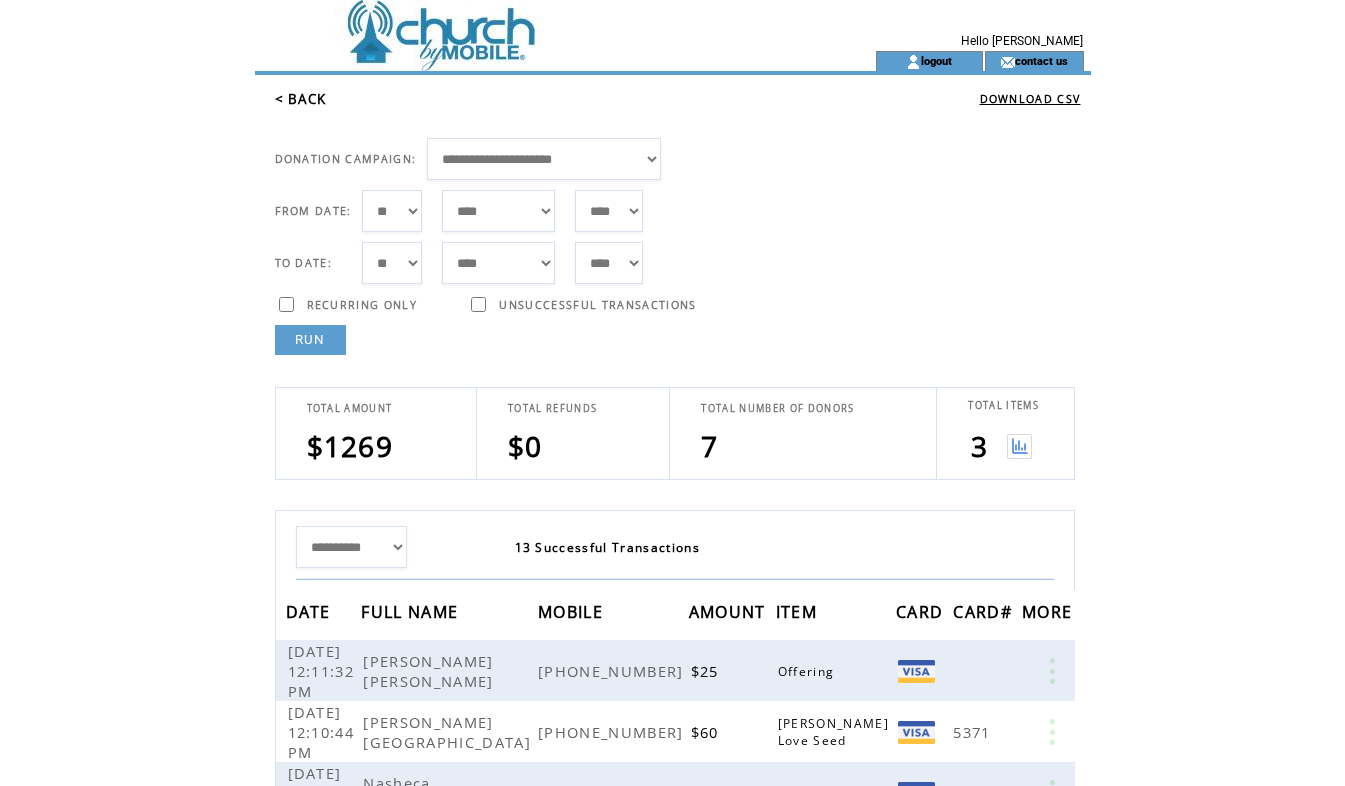click on "FROM DATE: 	 *** 	 * 	 * 	 * 	 * 	 * 	 * 	 * 	 * 	 * 	 ** 	 ** 	 ** 	 ** 	 ** 	 ** 	 ** 	 ** 	 ** 	 ** 	 ** 	 ** 	 ** 	 ** 	 ** 	 ** 	 ** 	 ** 	 ** 	 ** 	 ** 	 ** 	 ***** 	 ******* 	 ******** 	 ***** 	 ***** 	 *** 	 **** 	 **** 	 ****** 	 ********* 	 ******* 	 ******** 	 ******** 	 **** 	 **** 	 **** 	 **** 	 **** 	 **** 	 **** 	 **** 	 **** 	 **** 	 **** 	 **** 	 **** 	 **** 	 **** 	 **** 	 **** 	 **** 	 **** 	 **** 	 **** 	 **** 	 **** 	 **** 	 **** 	 **** 	 **** 	 **** 	 **** 	 **** 	 **** 	 **** 	 **** 	 **** 	 **** 	 **** 	 **** 	 **** 	 **** 	 **** 	 **** 	 **** 	 **** 	 **** 	 **** 	 **** 	 **** 	 **** 	 **** 	 **** 	 **** 	 **** 	 **** 	 **** 	 **** 	 **** 	 **** 	 **** 	 **** 	 **** 	 **** 	 **** 	 **** 	 **** 	 **** 	 **** 	 **** 	 **** 	 **** 	 **** 	 **** 	 **** 	 **** 	 **** 	 **** 	 **** 	 **** 	 **** 	 **** 	 **** 	 **** 	 **** 	 **** 	 **** 	 **** 	 **** 	 **** 	 **** 	 **** 	 **** 	 **** 	 **** 	 **** 	 **** 	 **** 	 **** 	 **** 	 **** 	 **** 	 **** 	 **** 	 **** 	 **** 	 **** 	 **** 	 ****" at bounding box center [683, 267] 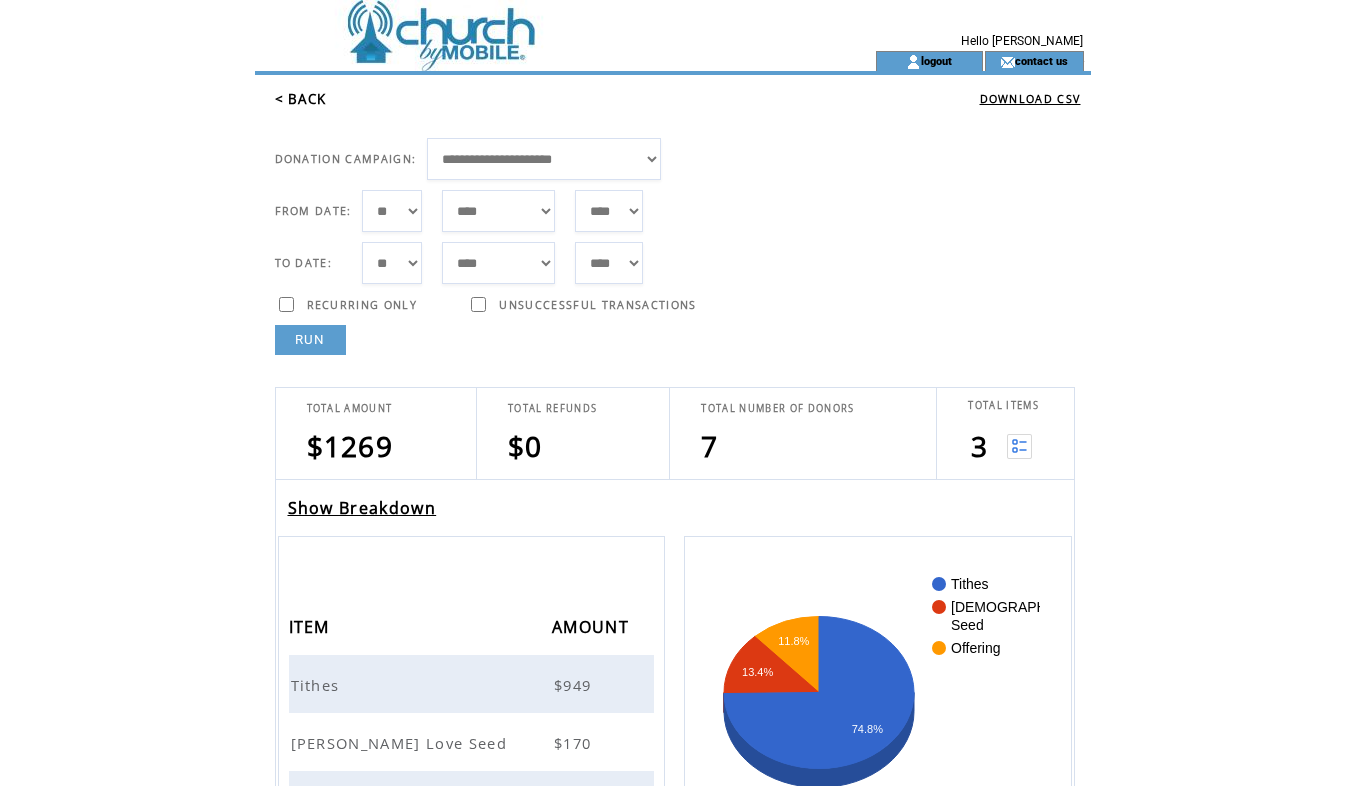 scroll, scrollTop: 0, scrollLeft: 0, axis: both 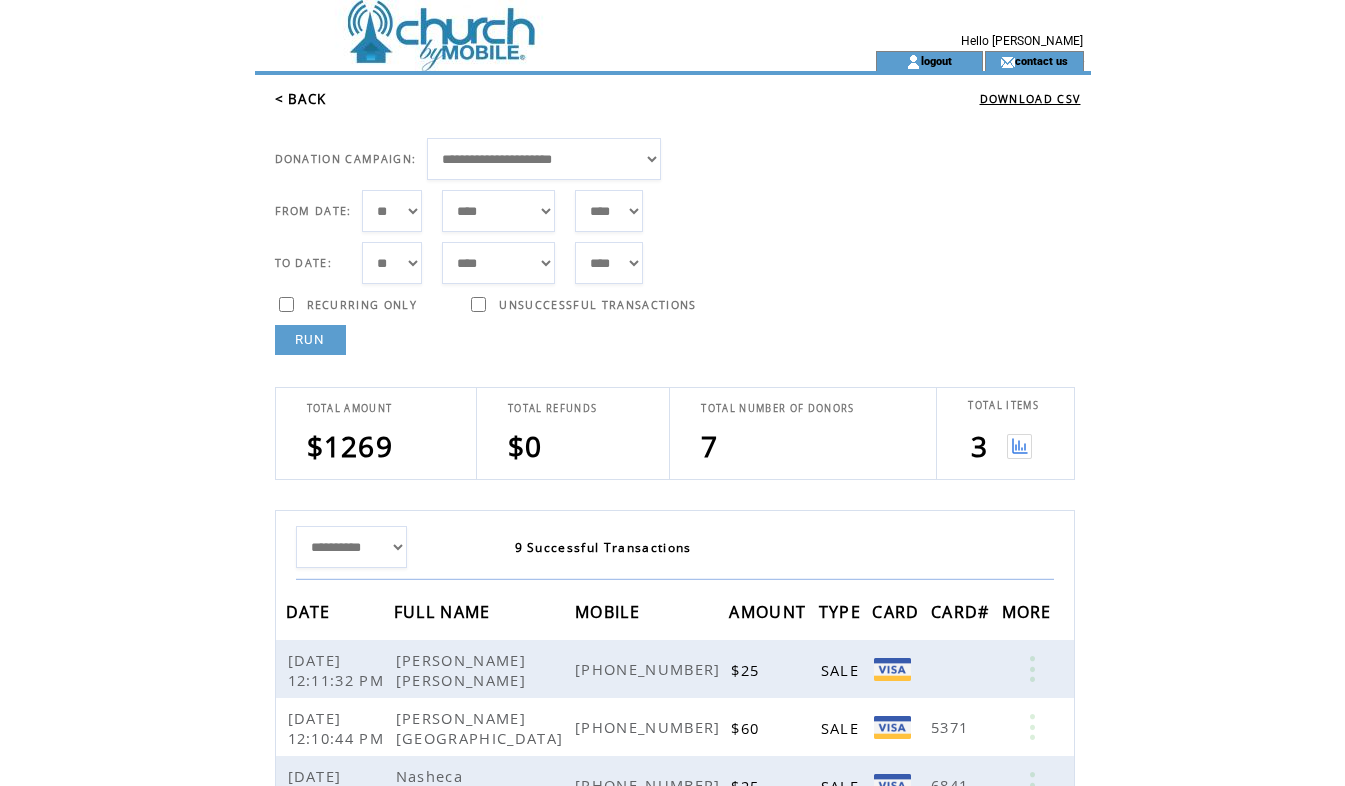 click on "< BACK" at bounding box center (301, 99) 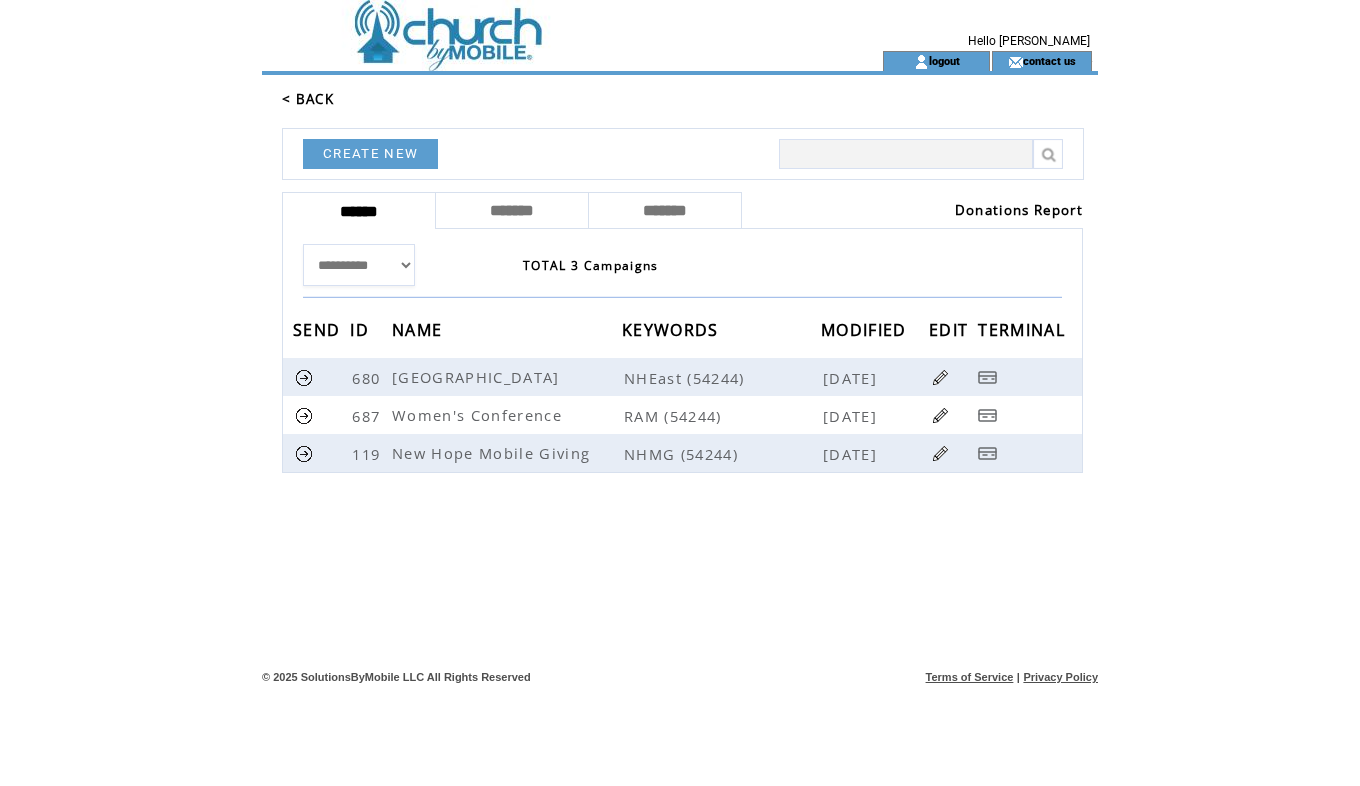 scroll, scrollTop: 0, scrollLeft: 0, axis: both 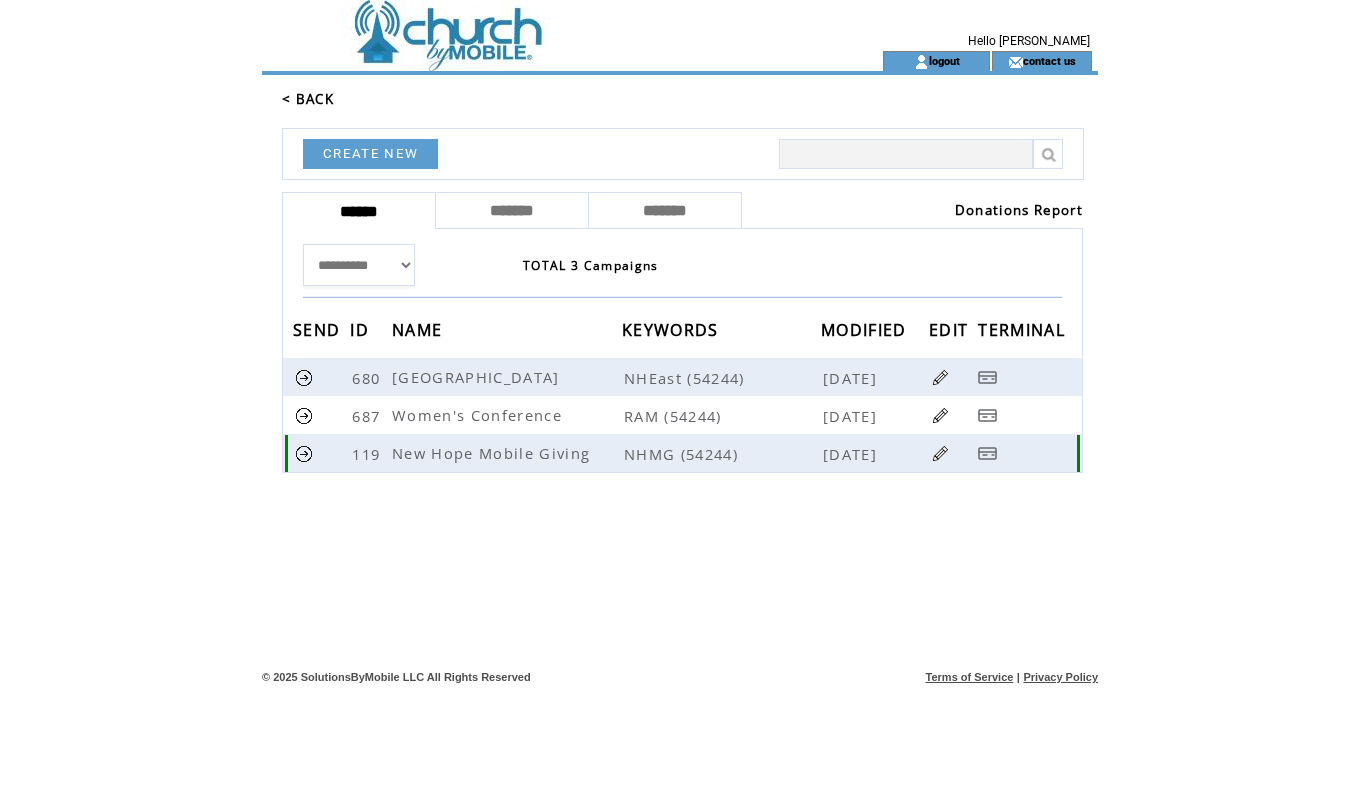 click at bounding box center (940, 453) 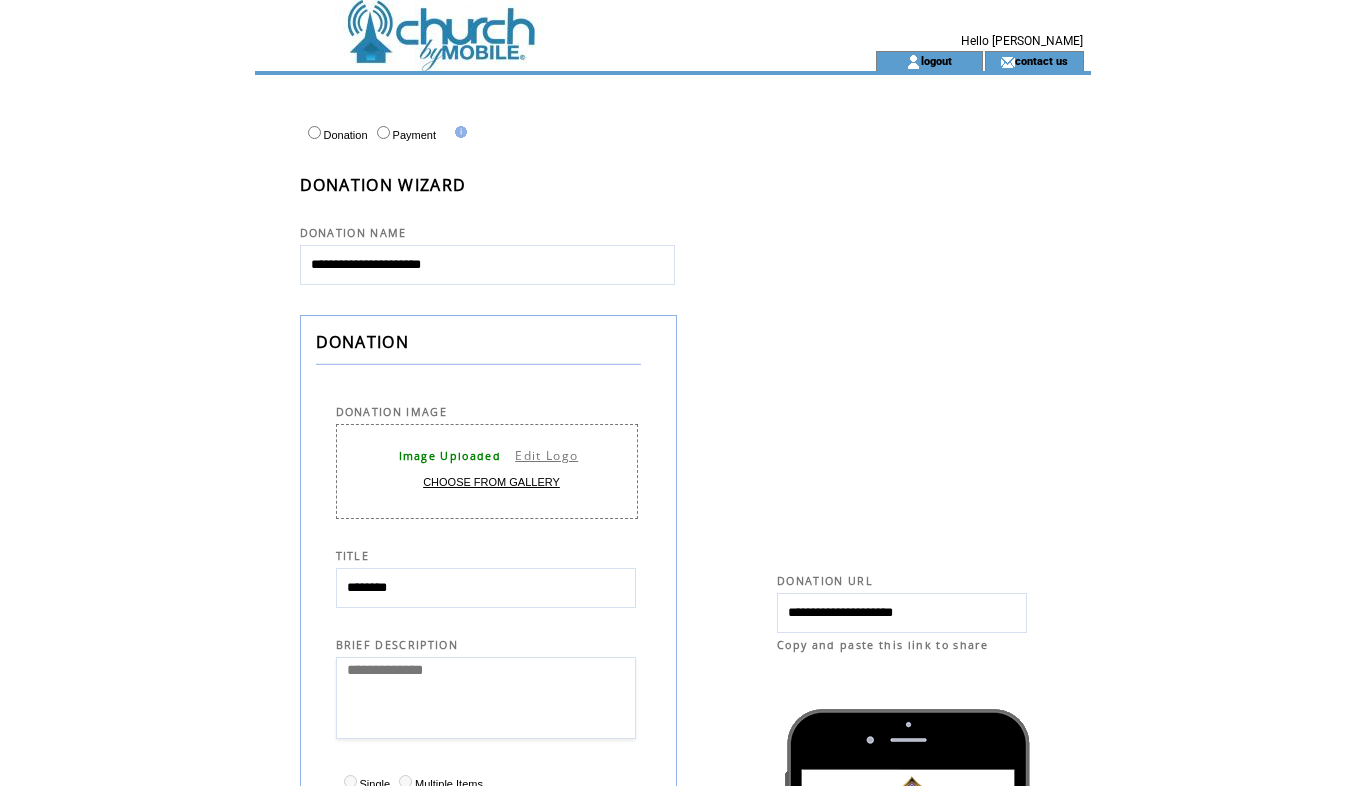 select 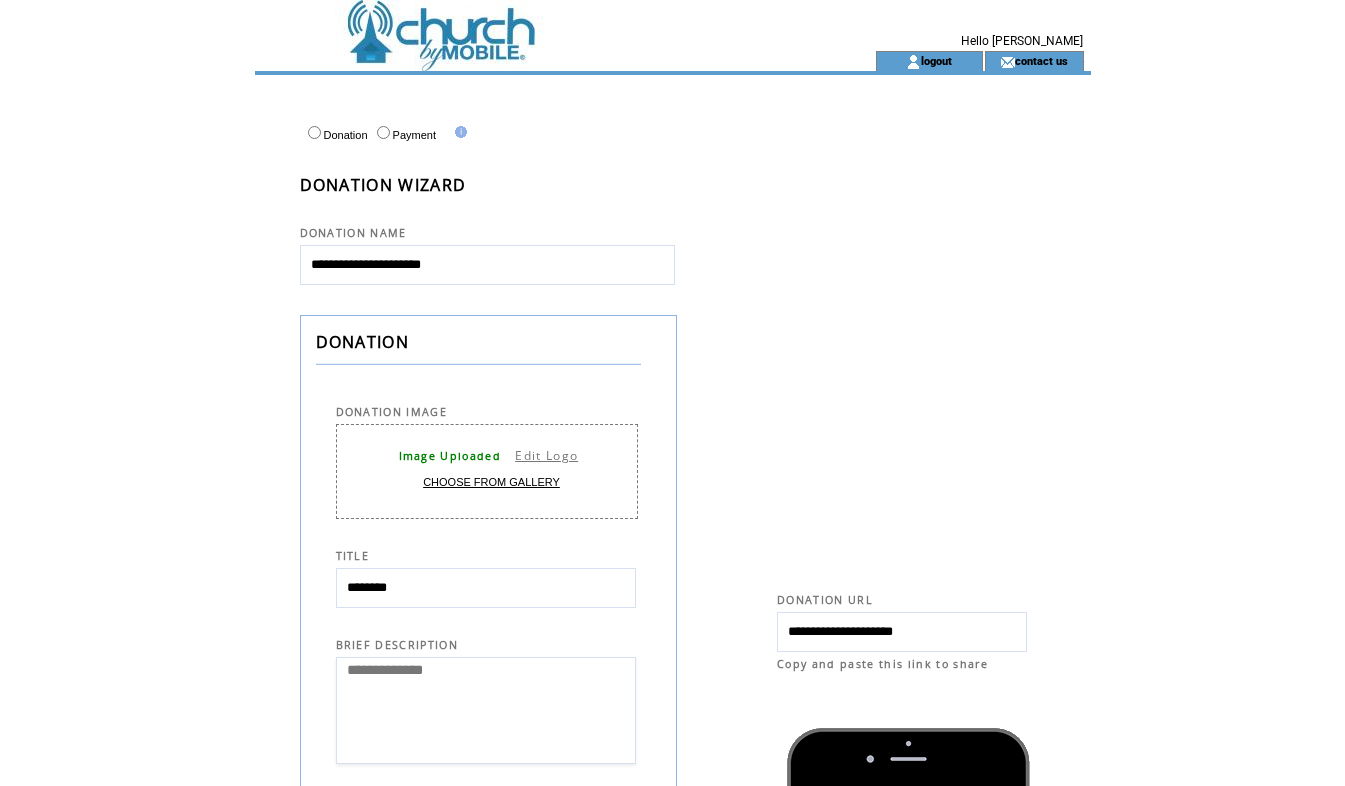 scroll, scrollTop: 0, scrollLeft: 0, axis: both 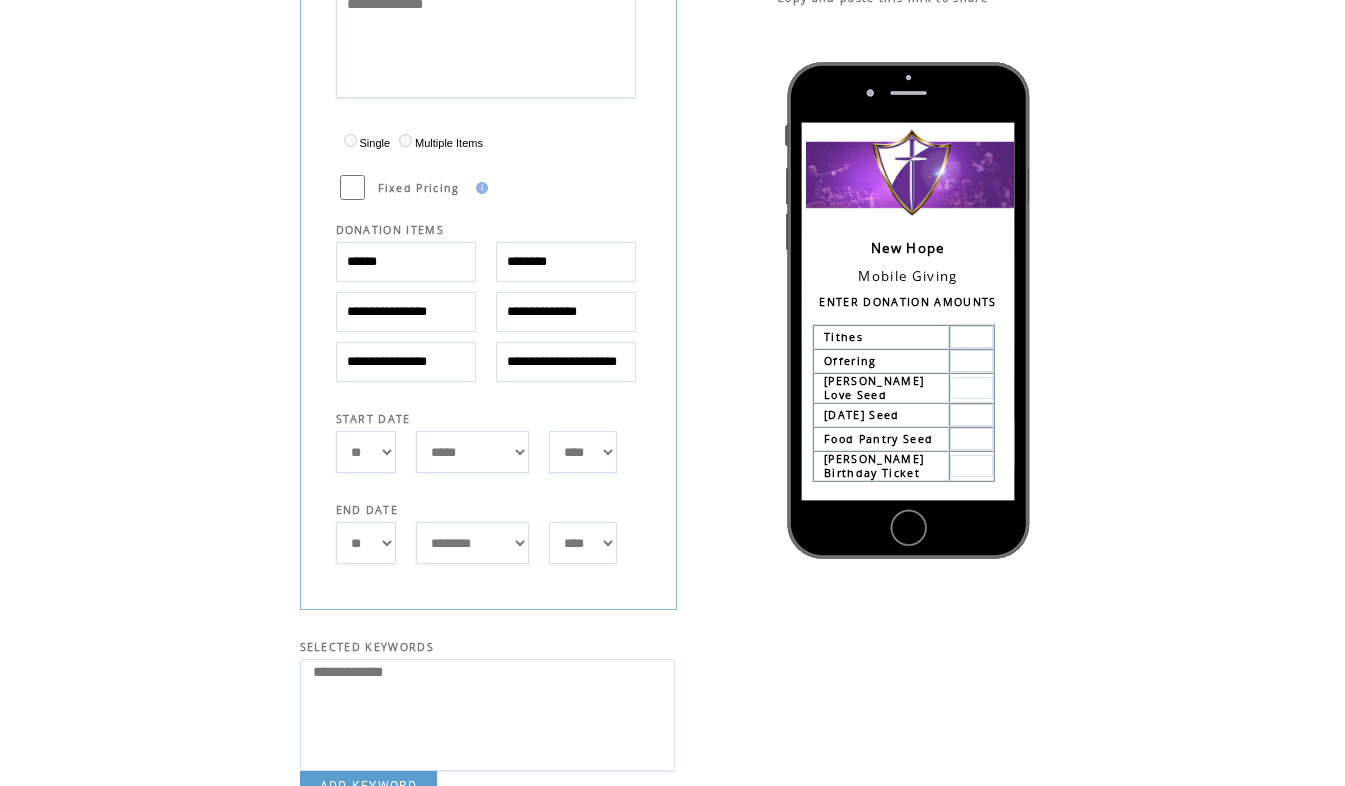 click on "**********" at bounding box center [566, 362] 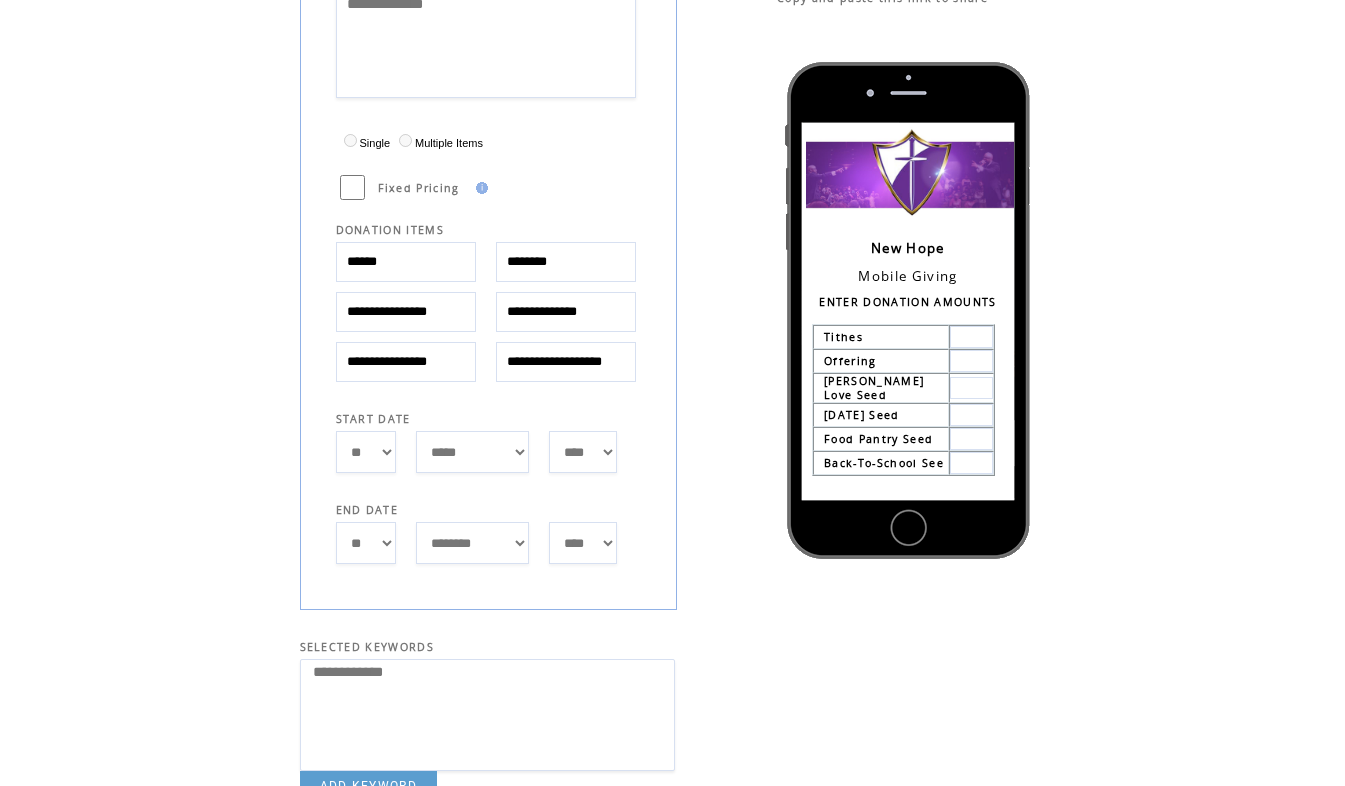 scroll, scrollTop: 0, scrollLeft: 25, axis: horizontal 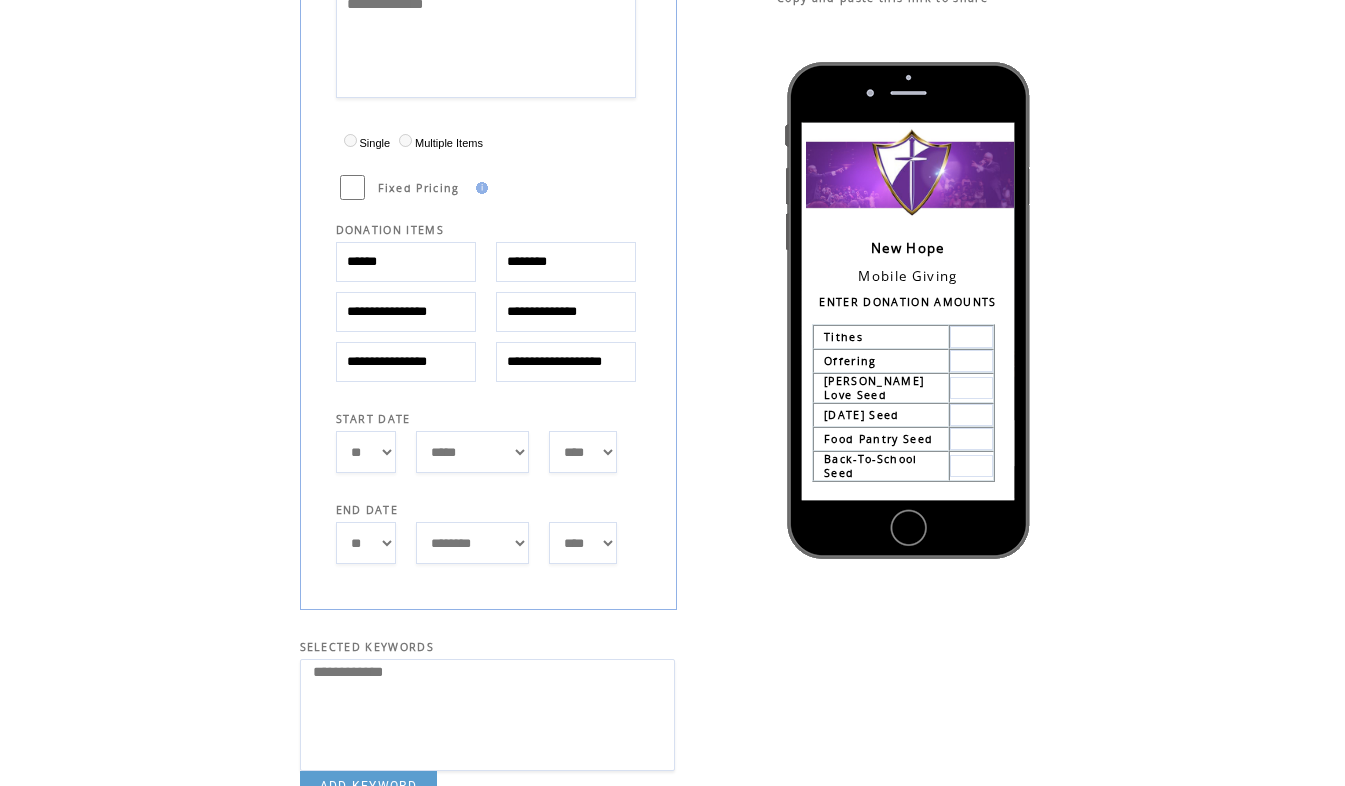 type on "**********" 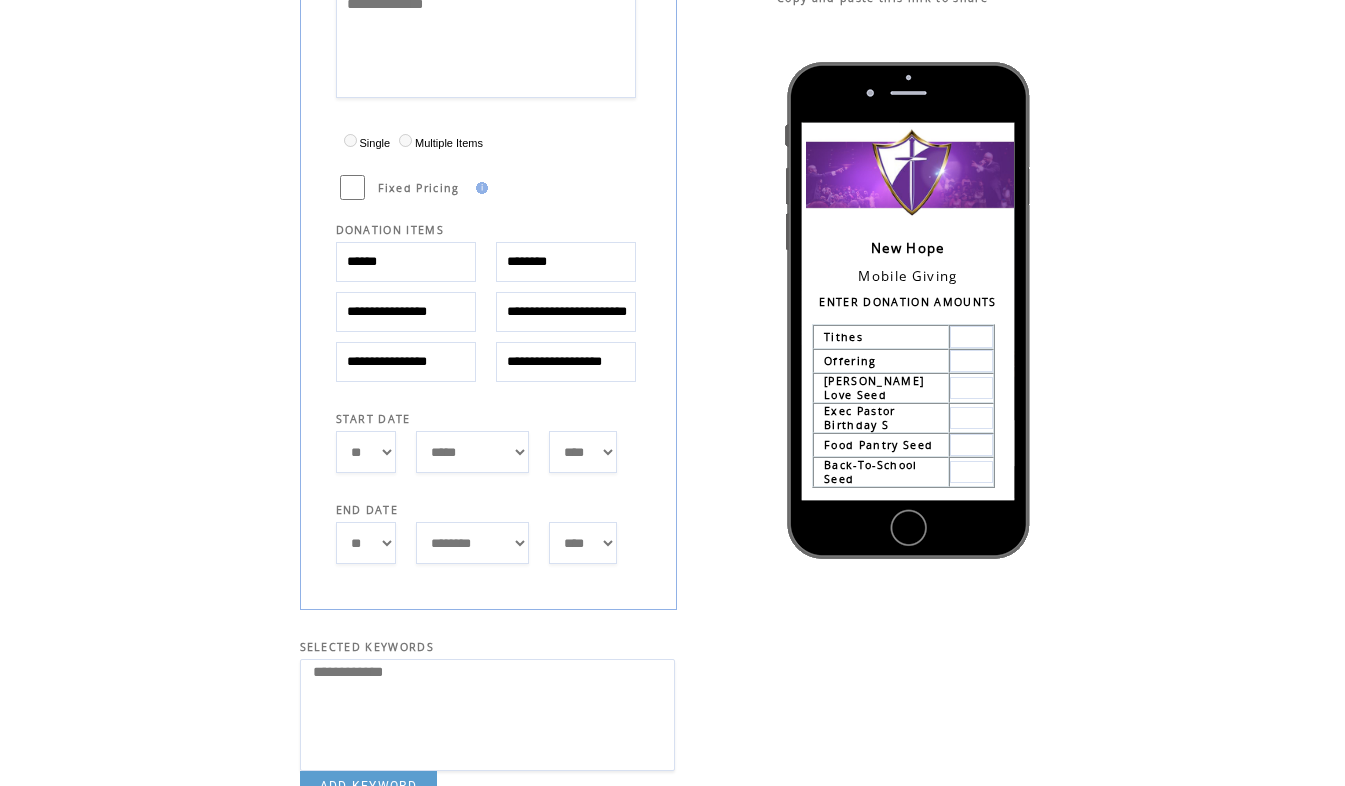 scroll, scrollTop: 0, scrollLeft: 57, axis: horizontal 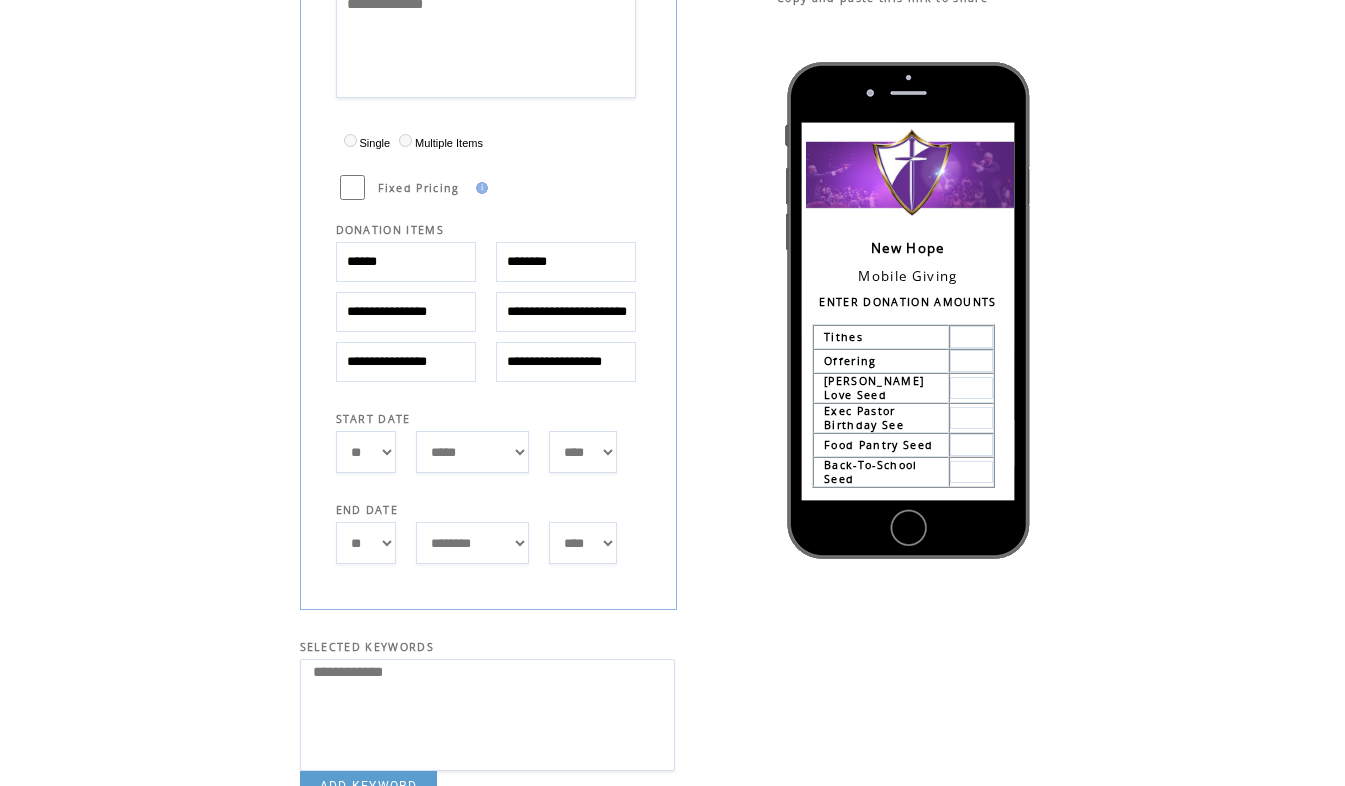 click on "**********" at bounding box center [566, 312] 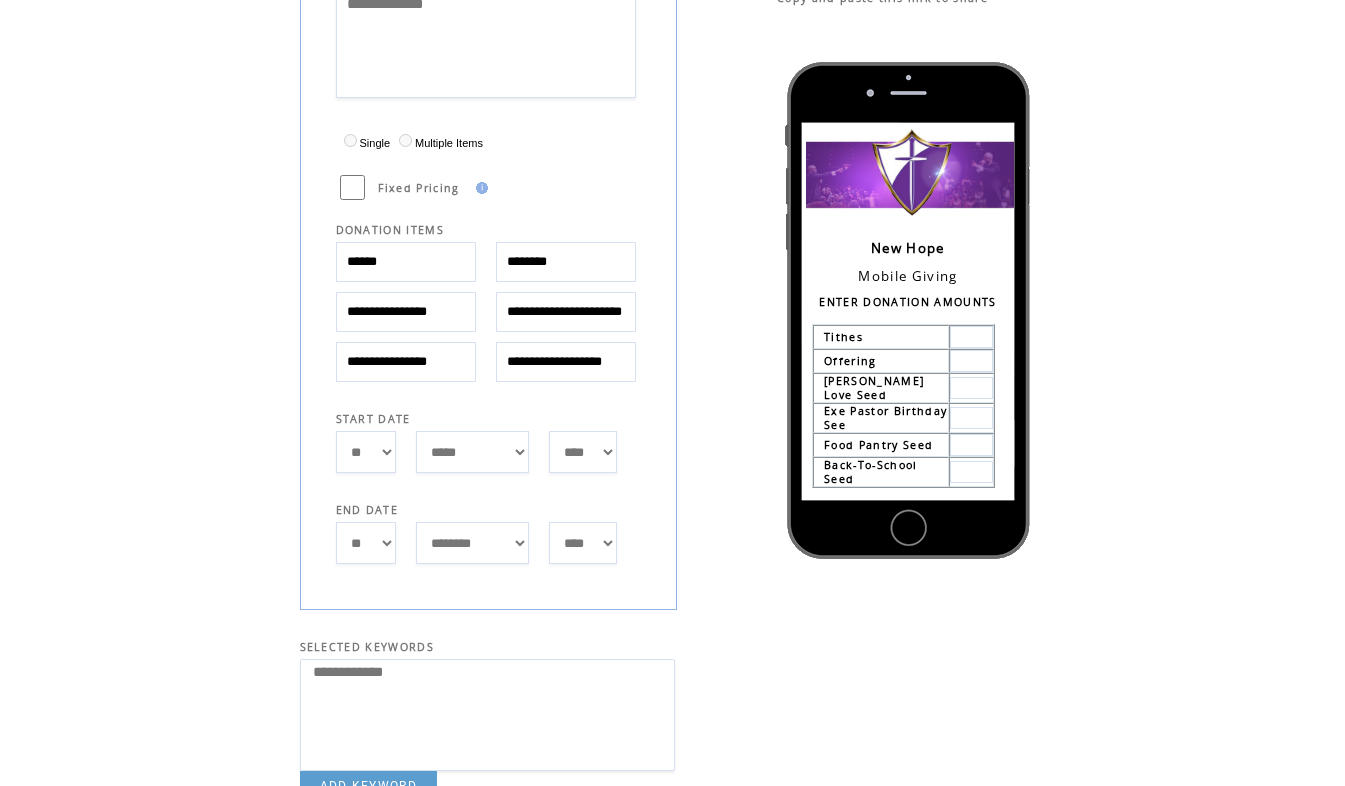 click on "**********" at bounding box center (566, 312) 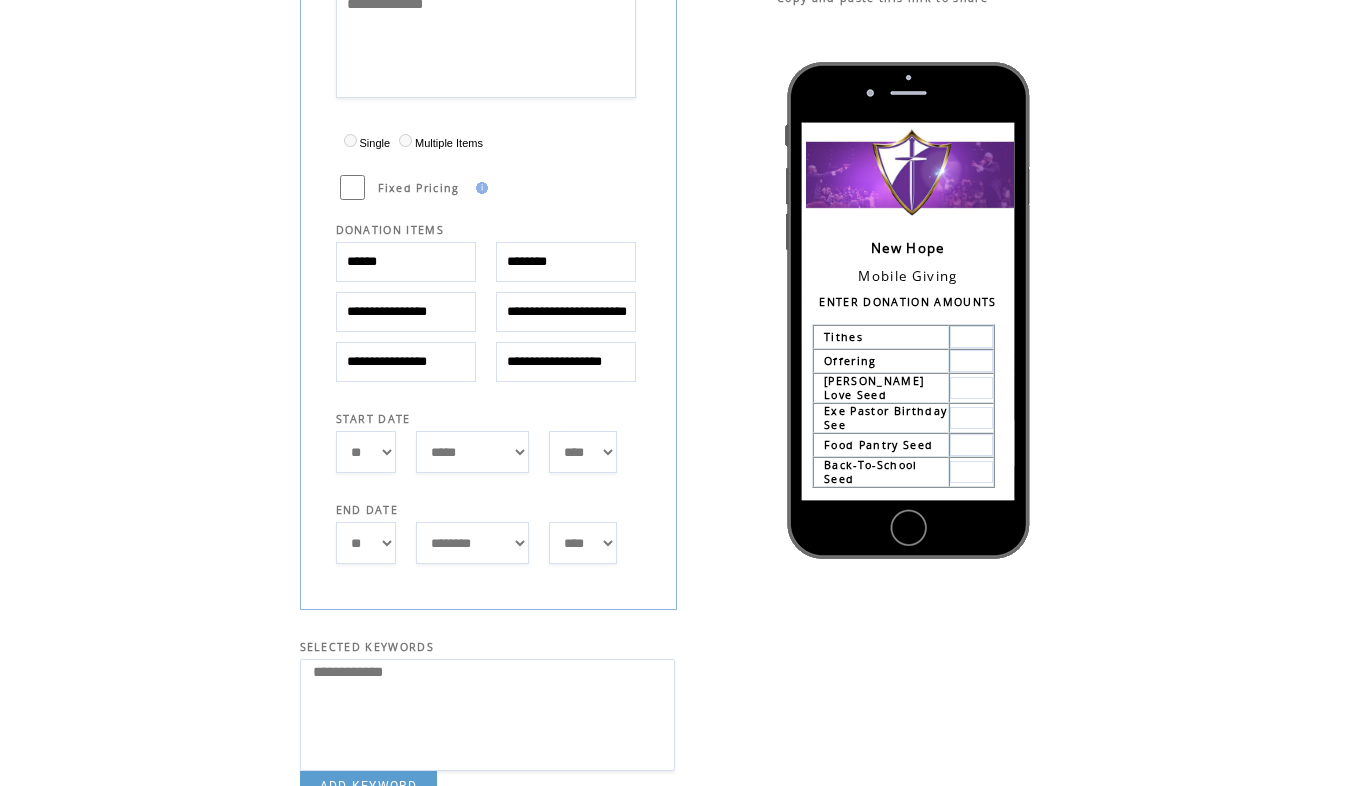 scroll, scrollTop: 0, scrollLeft: 59, axis: horizontal 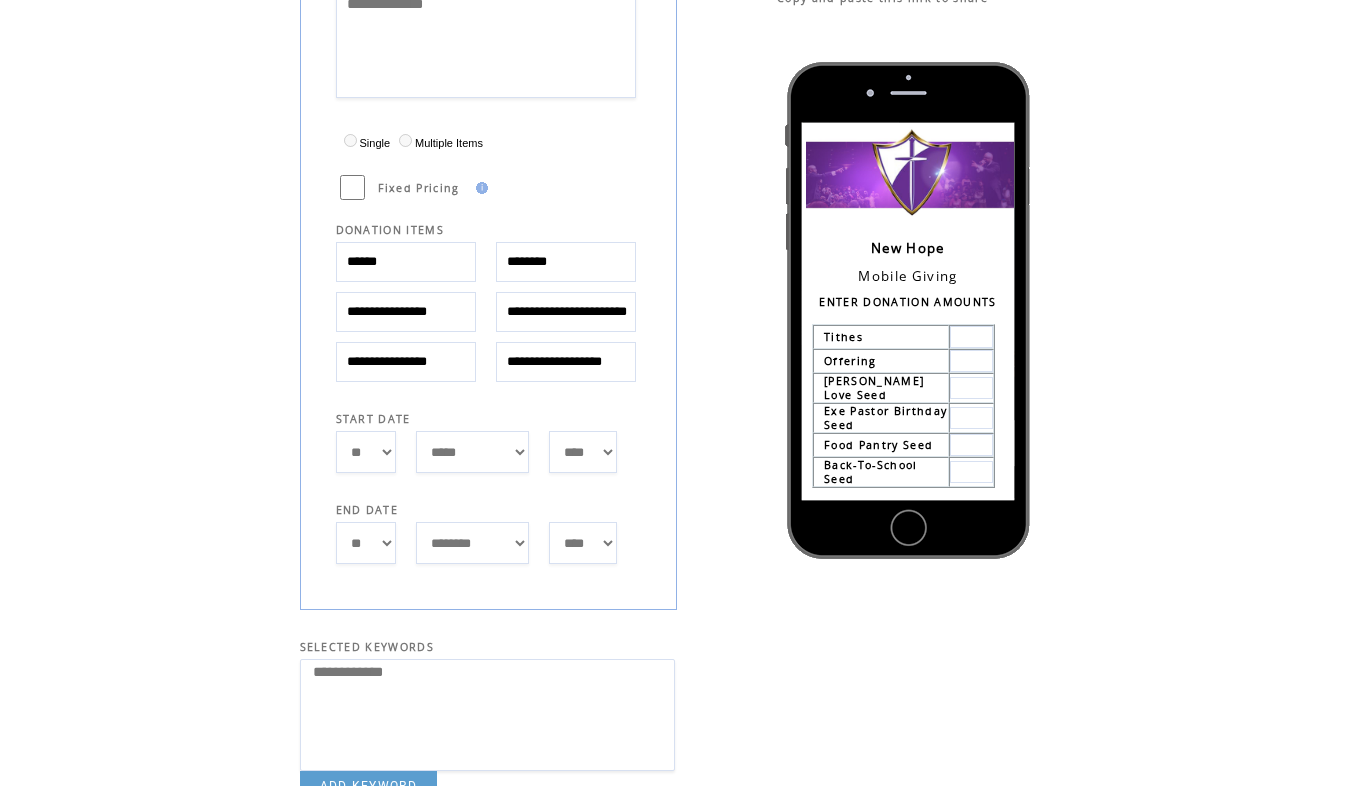 type on "**********" 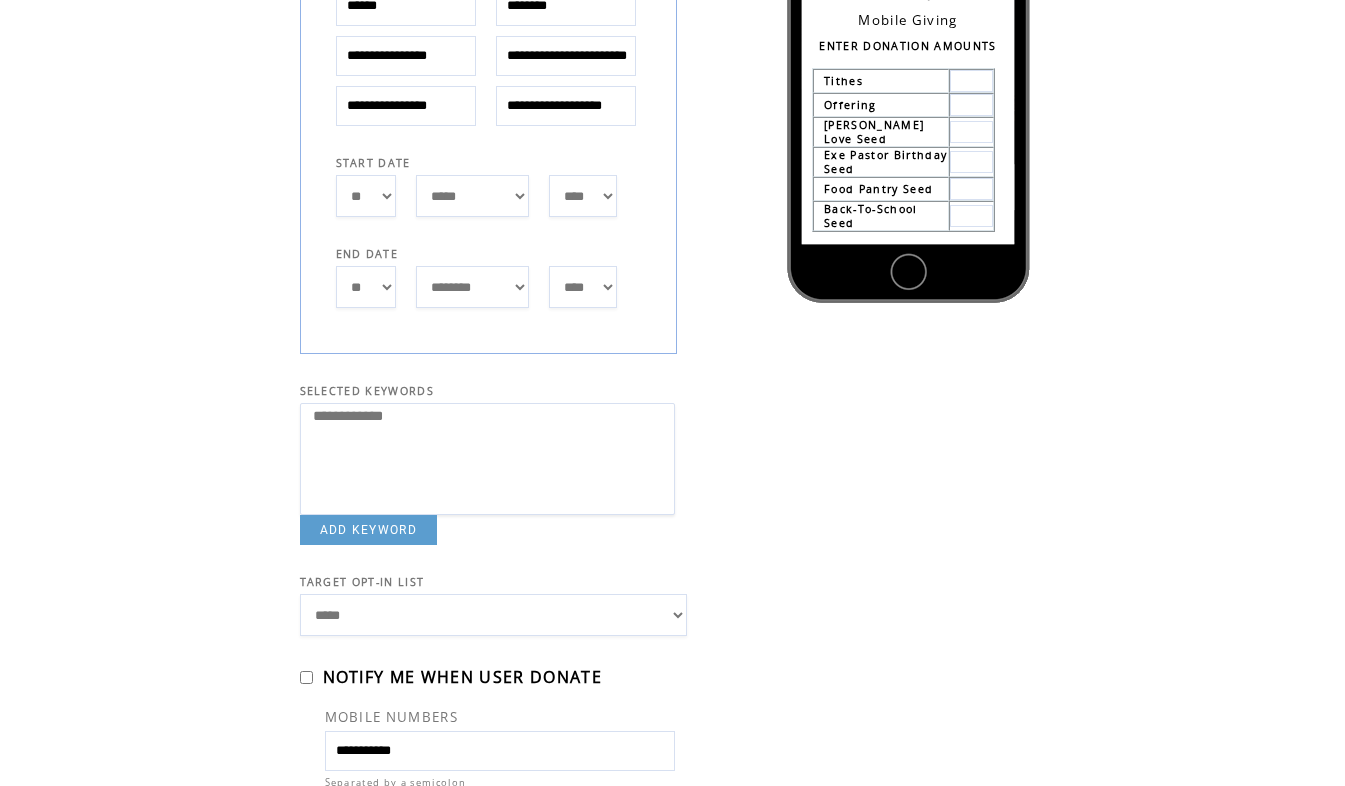 scroll, scrollTop: 982, scrollLeft: 0, axis: vertical 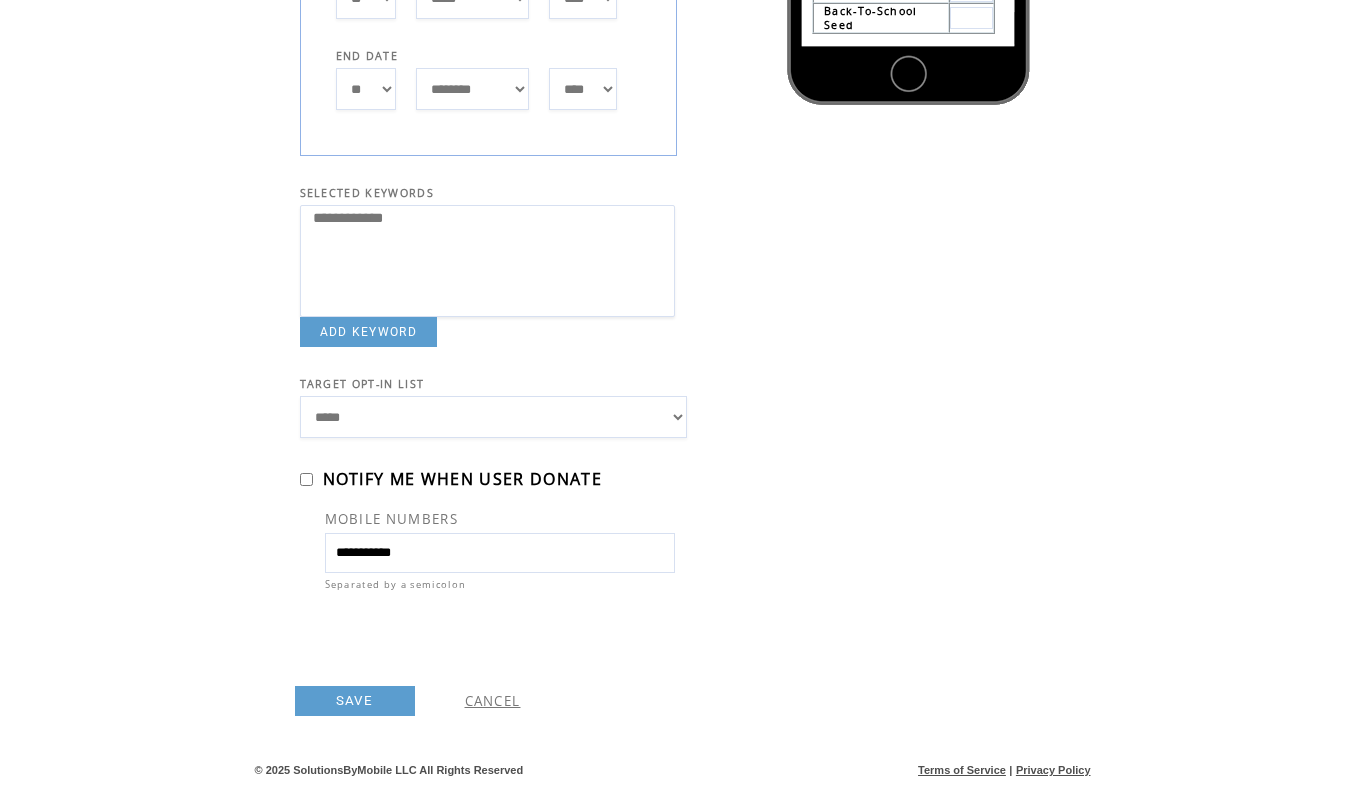 click on "SAVE" at bounding box center [355, 701] 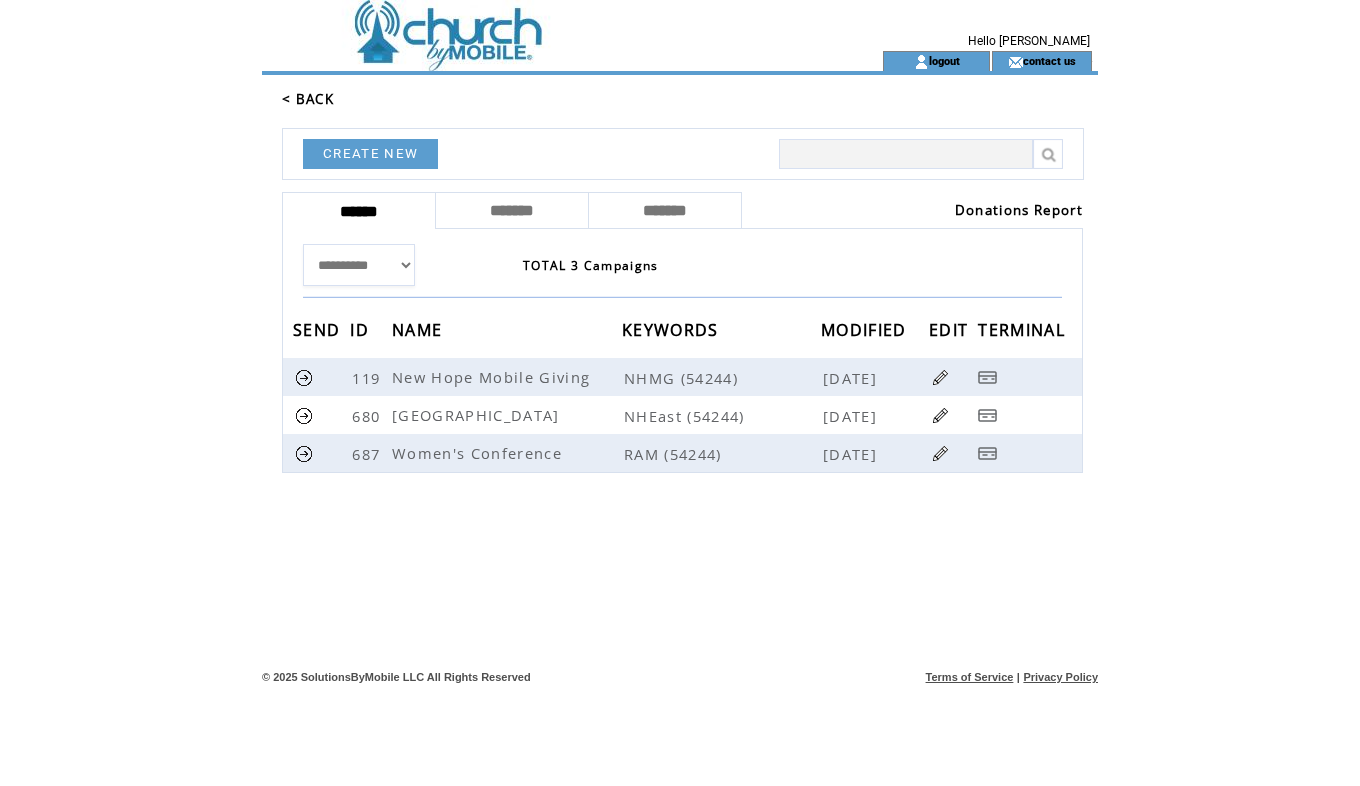 scroll, scrollTop: 0, scrollLeft: 0, axis: both 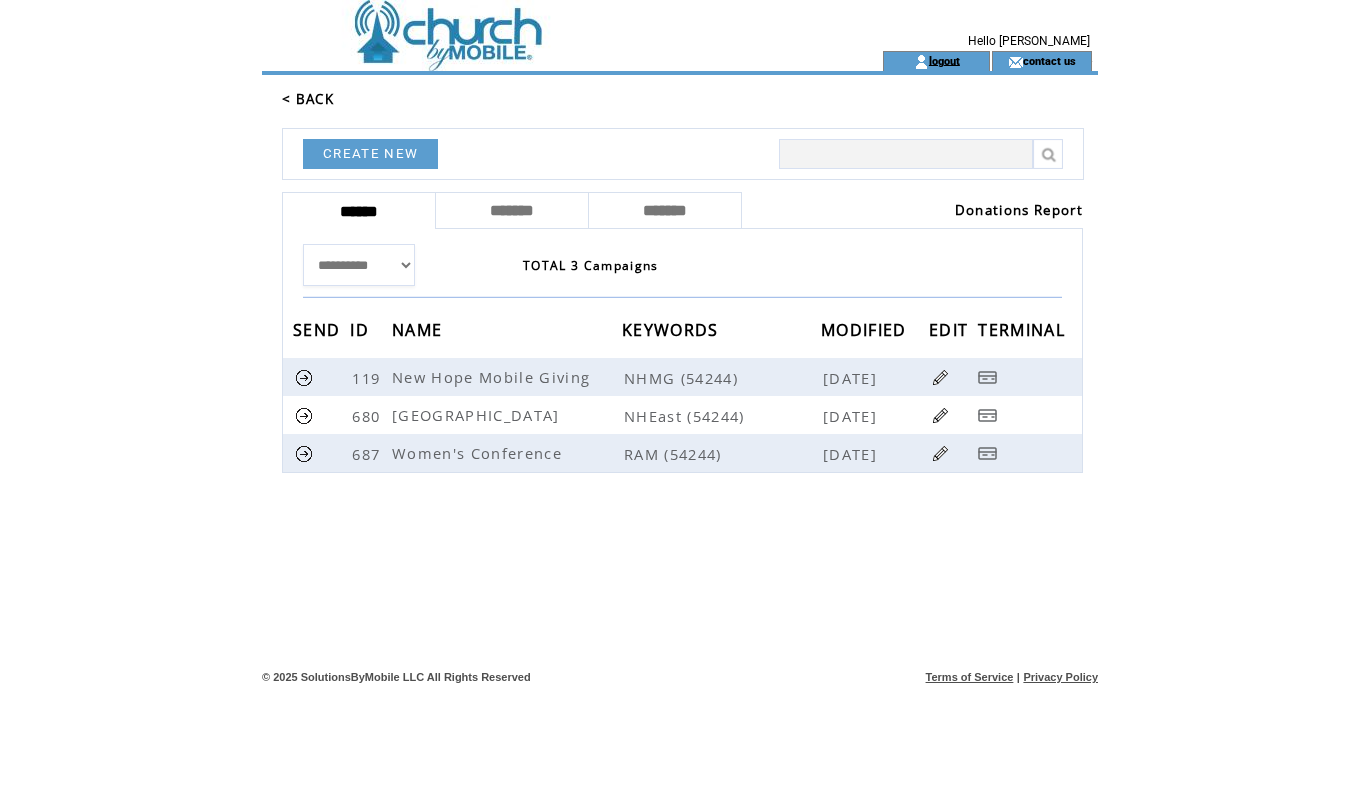 click on "logout" at bounding box center [944, 60] 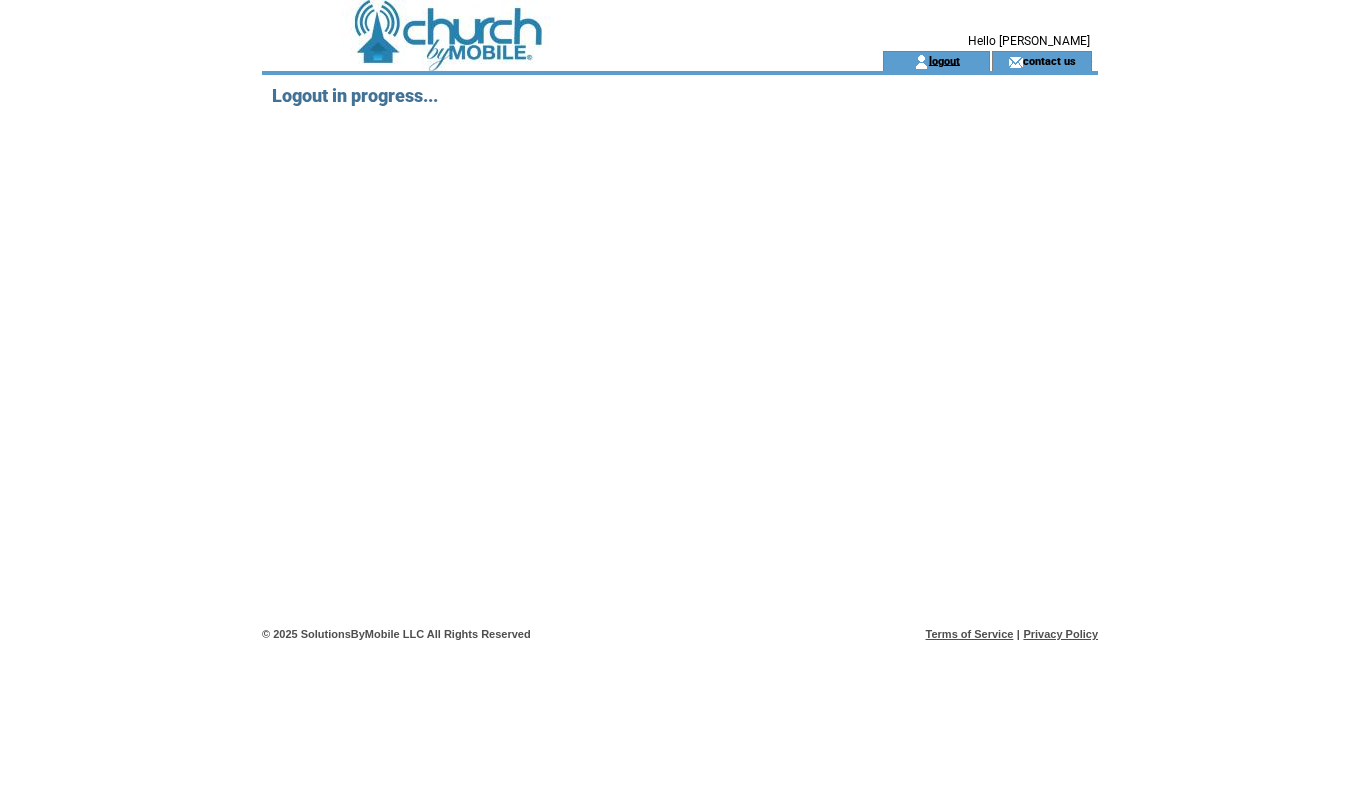 scroll, scrollTop: 0, scrollLeft: 0, axis: both 